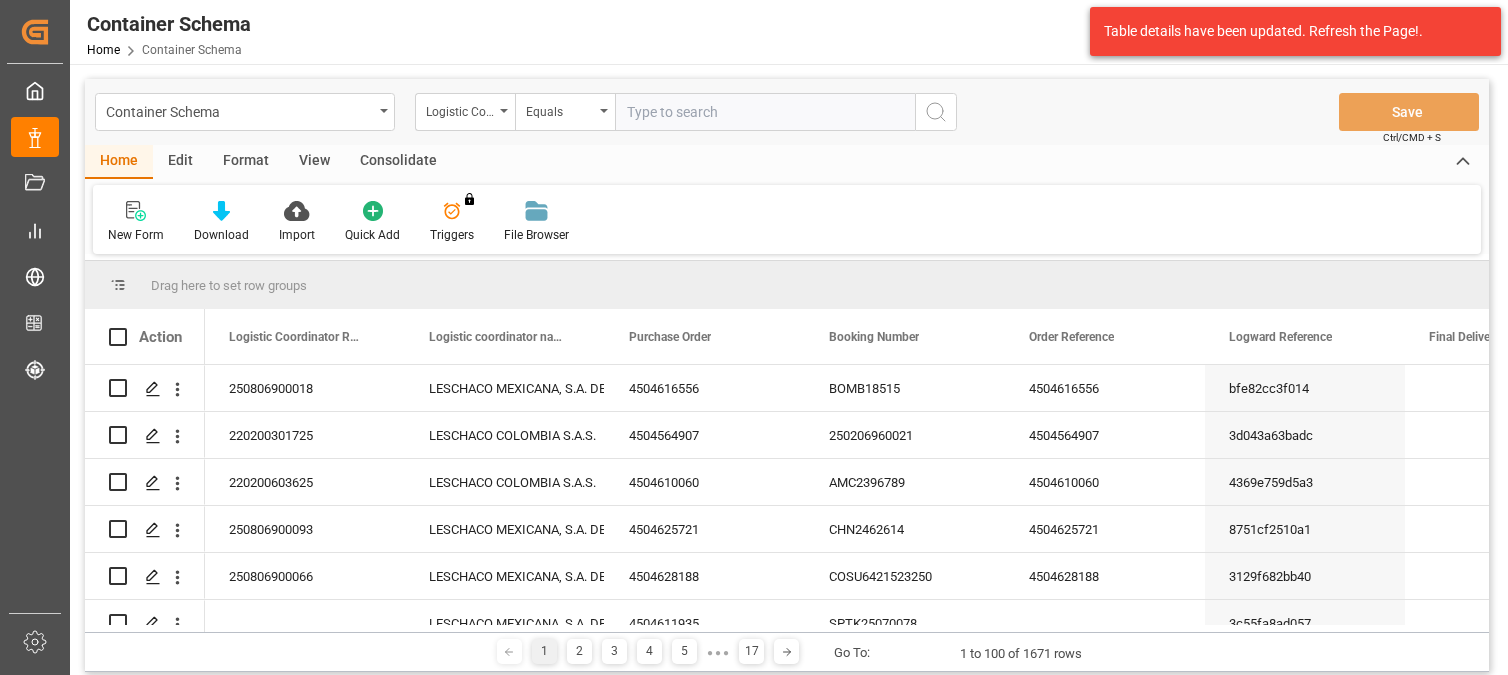 scroll, scrollTop: 0, scrollLeft: 0, axis: both 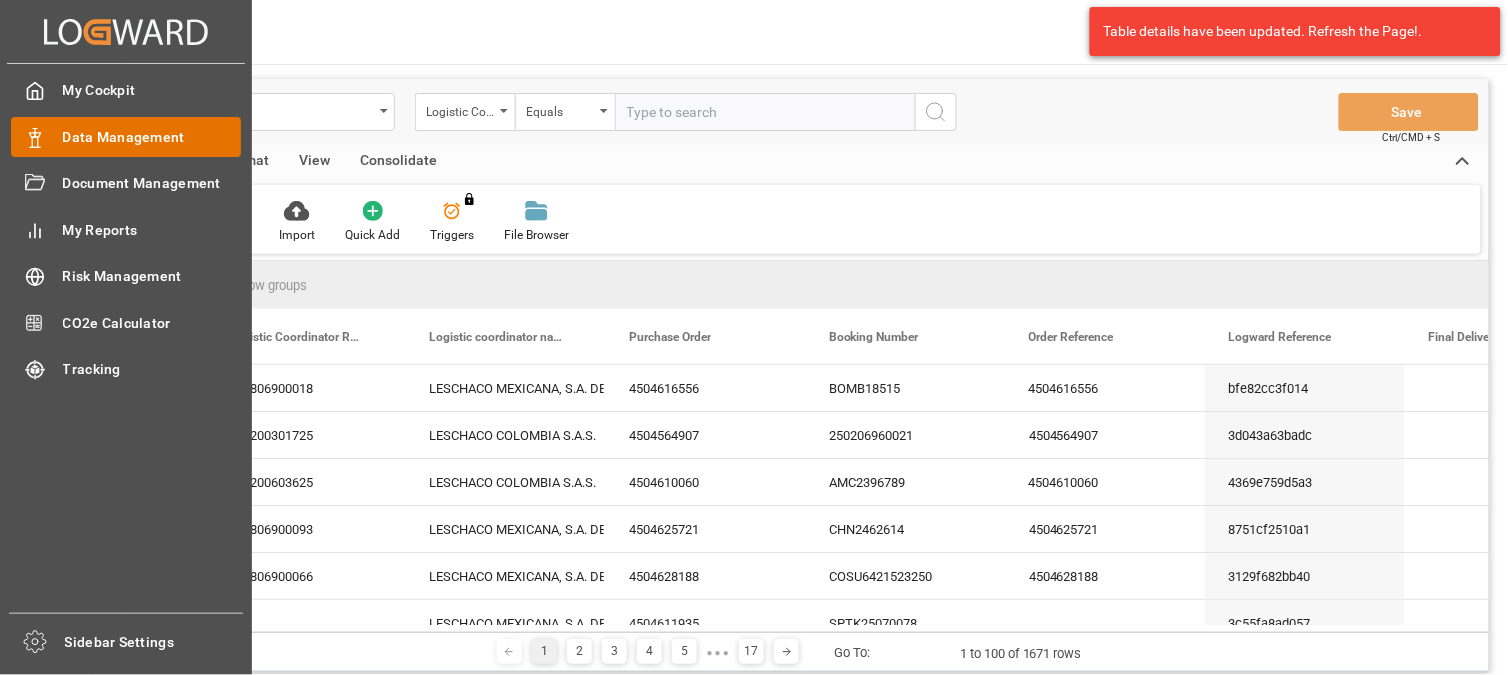 click on "Data Management" at bounding box center (152, 137) 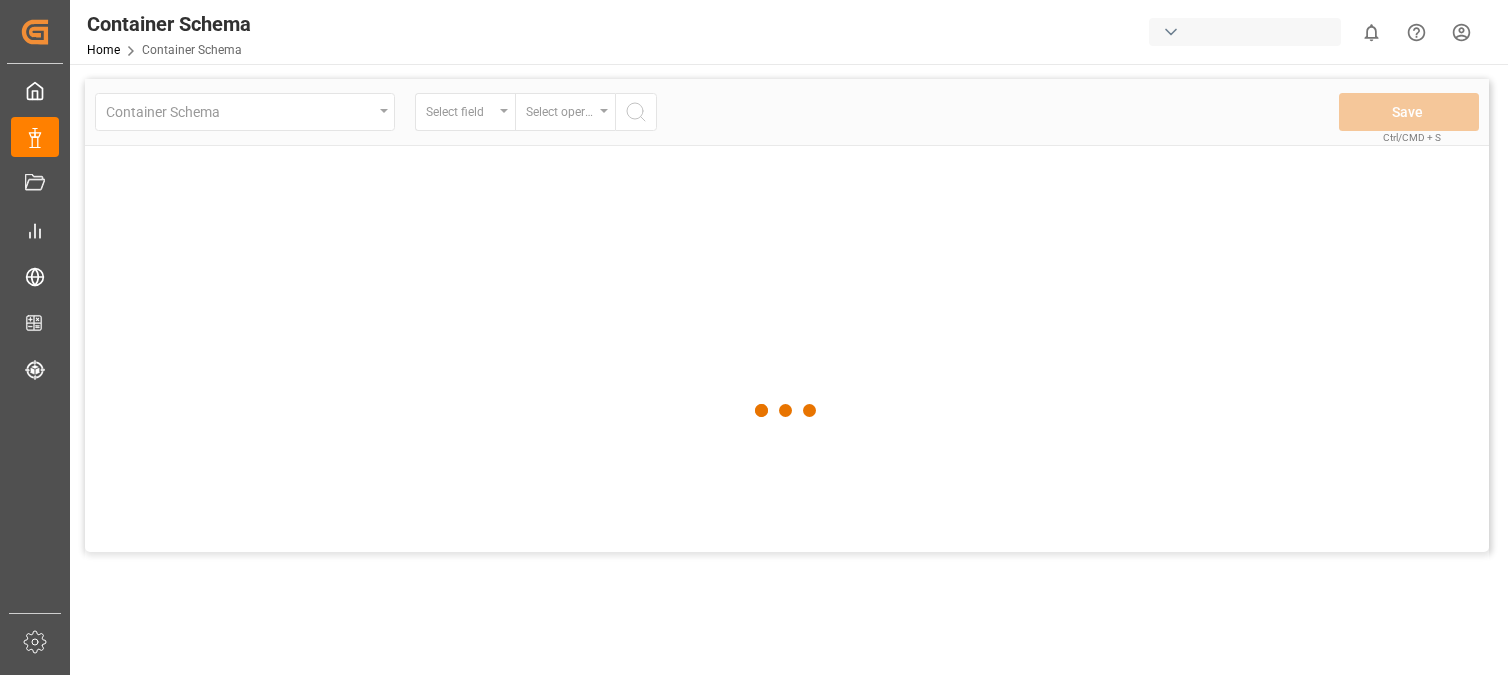scroll, scrollTop: 0, scrollLeft: 0, axis: both 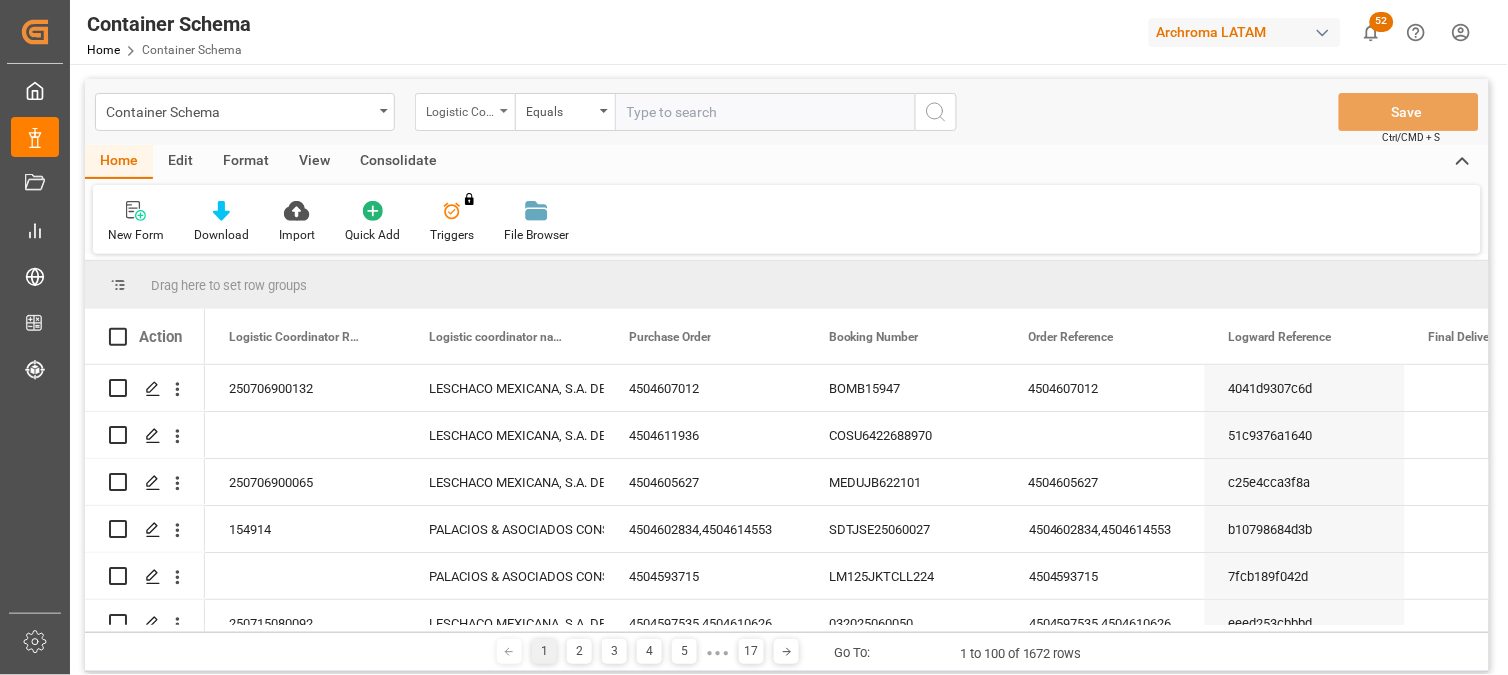 click on "Logistic Coordinator Reference Number" at bounding box center (465, 112) 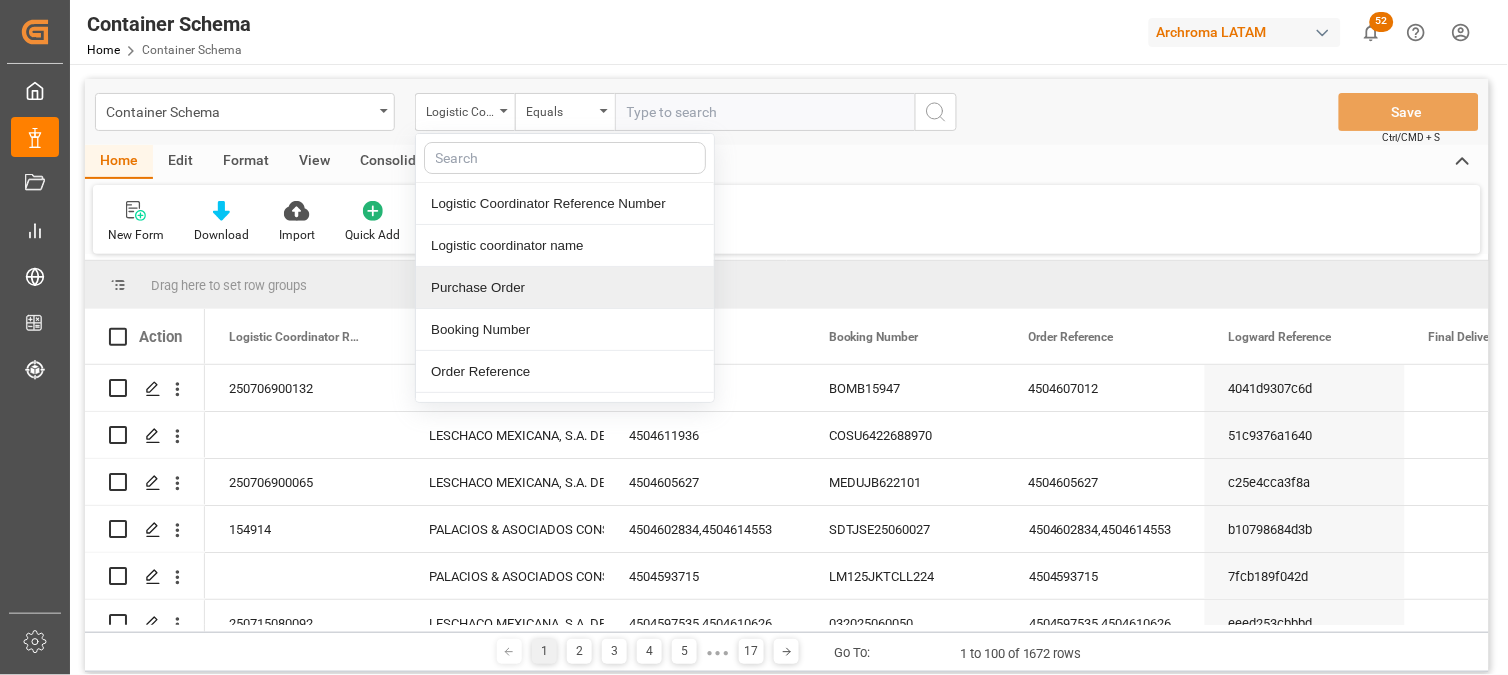 click on "Purchase Order" at bounding box center (565, 288) 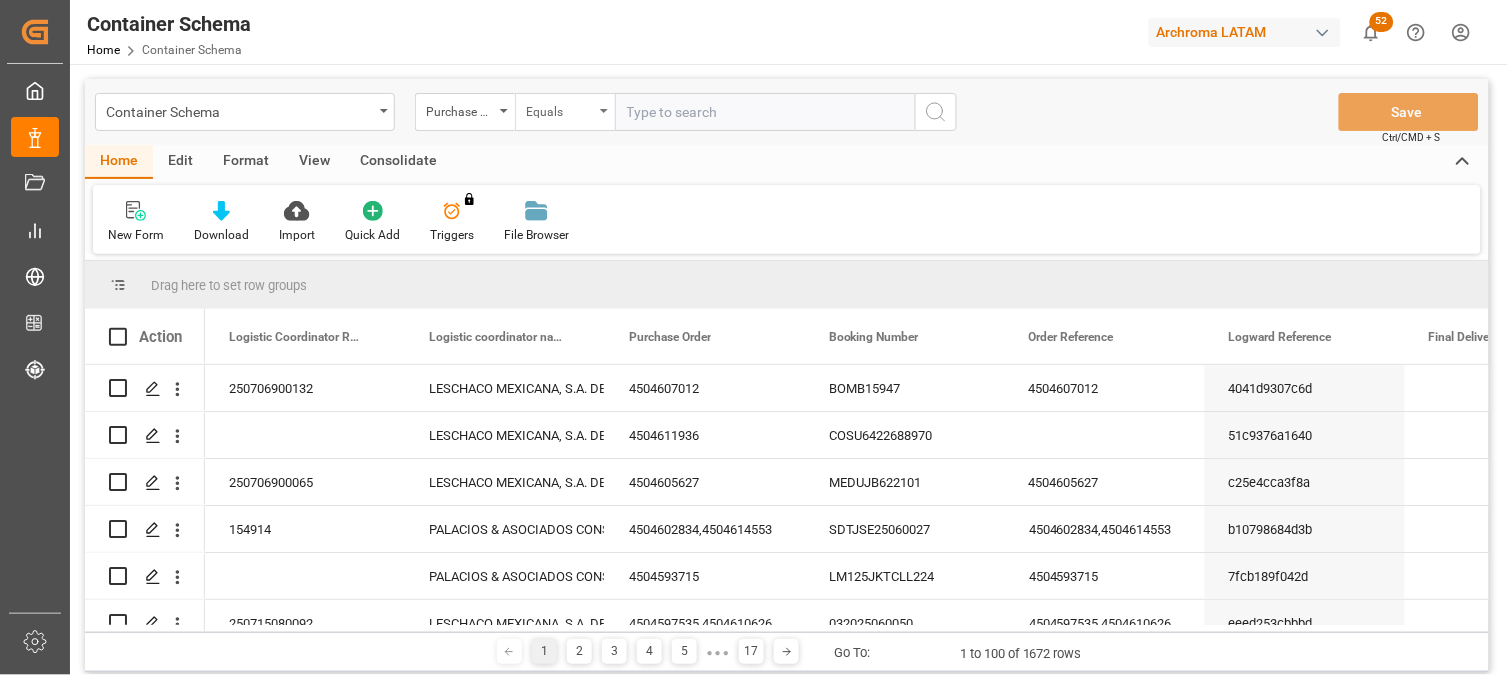 click on "Equals" at bounding box center (560, 109) 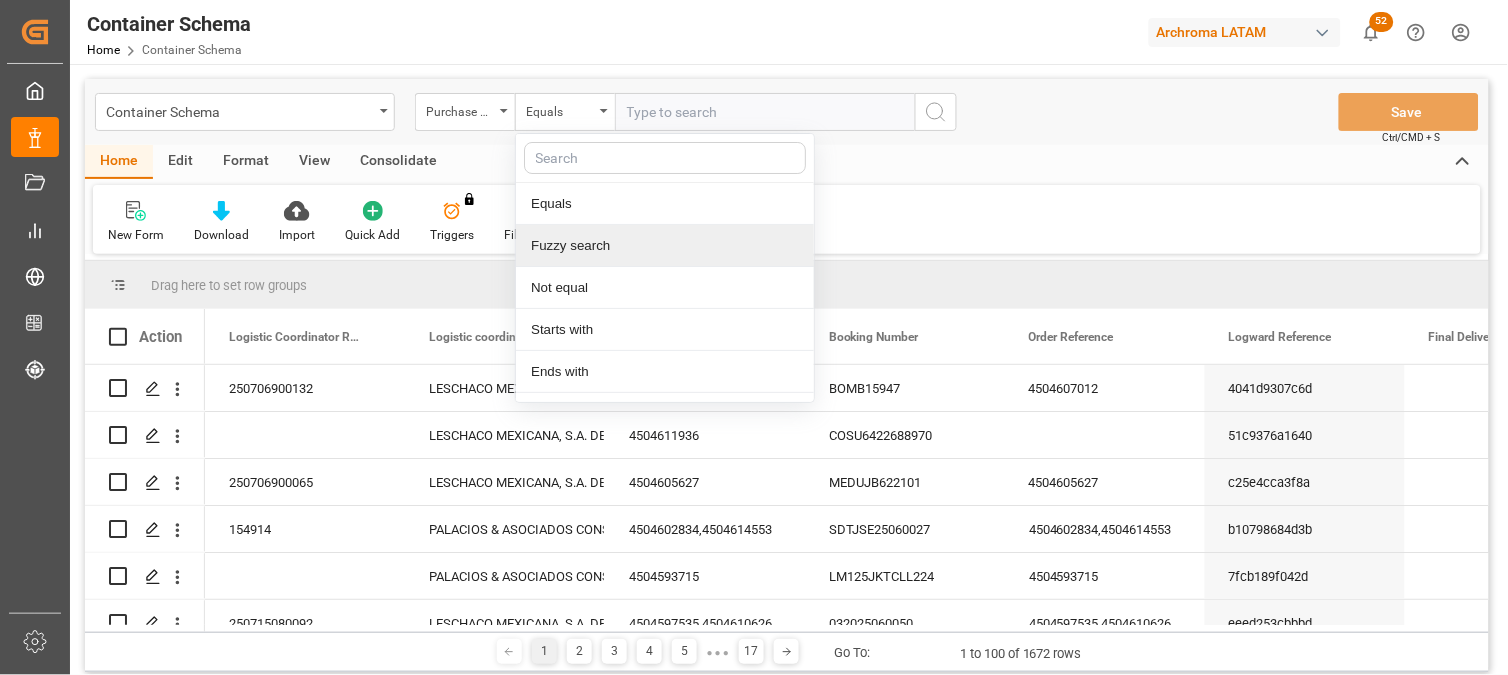 click on "Fuzzy search" at bounding box center (665, 246) 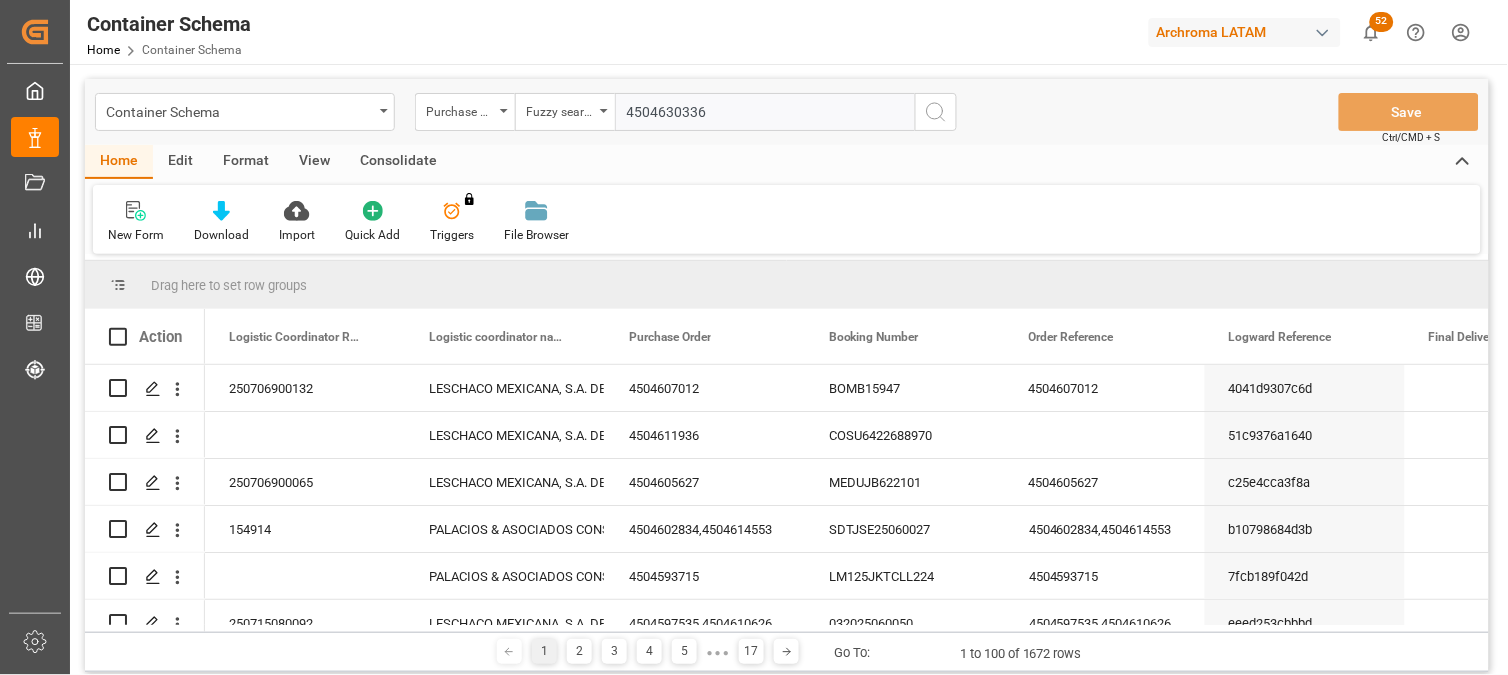 type on "4504630336" 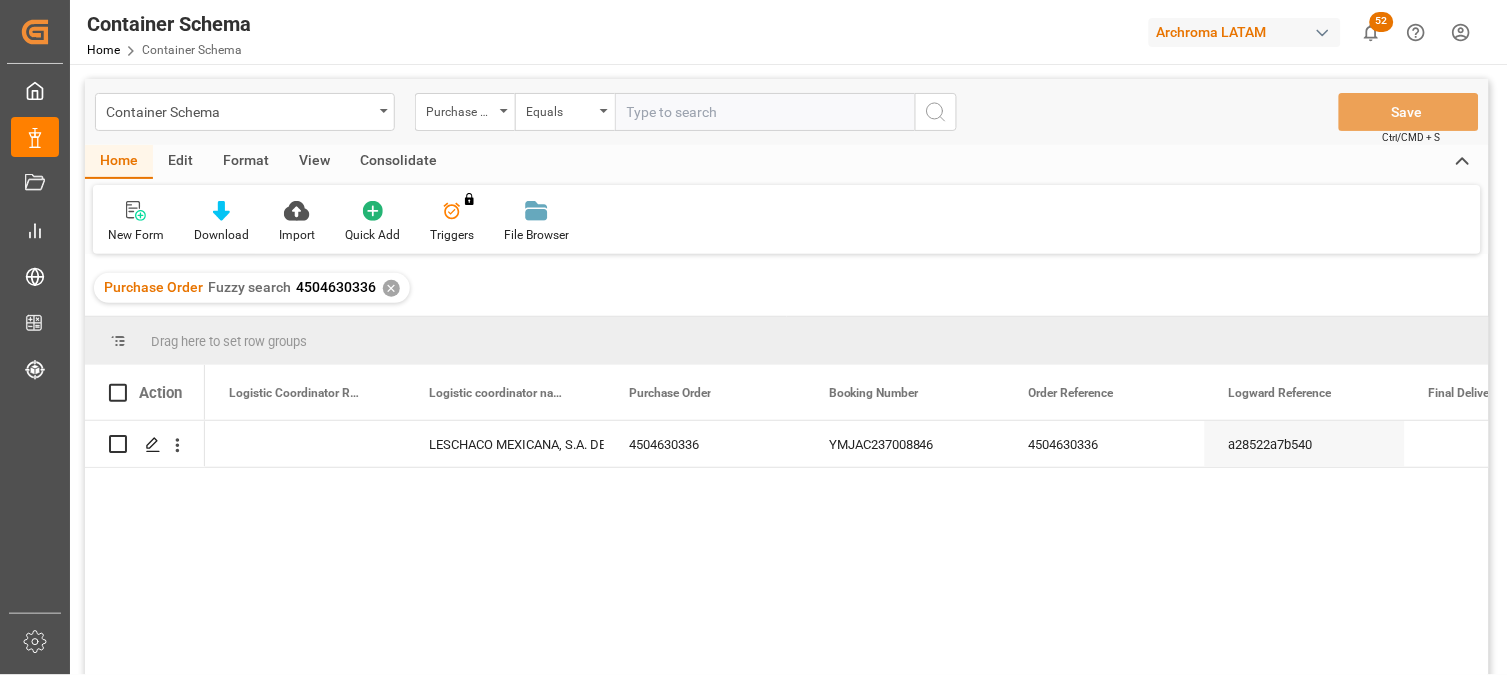click on "4504630336" at bounding box center [336, 287] 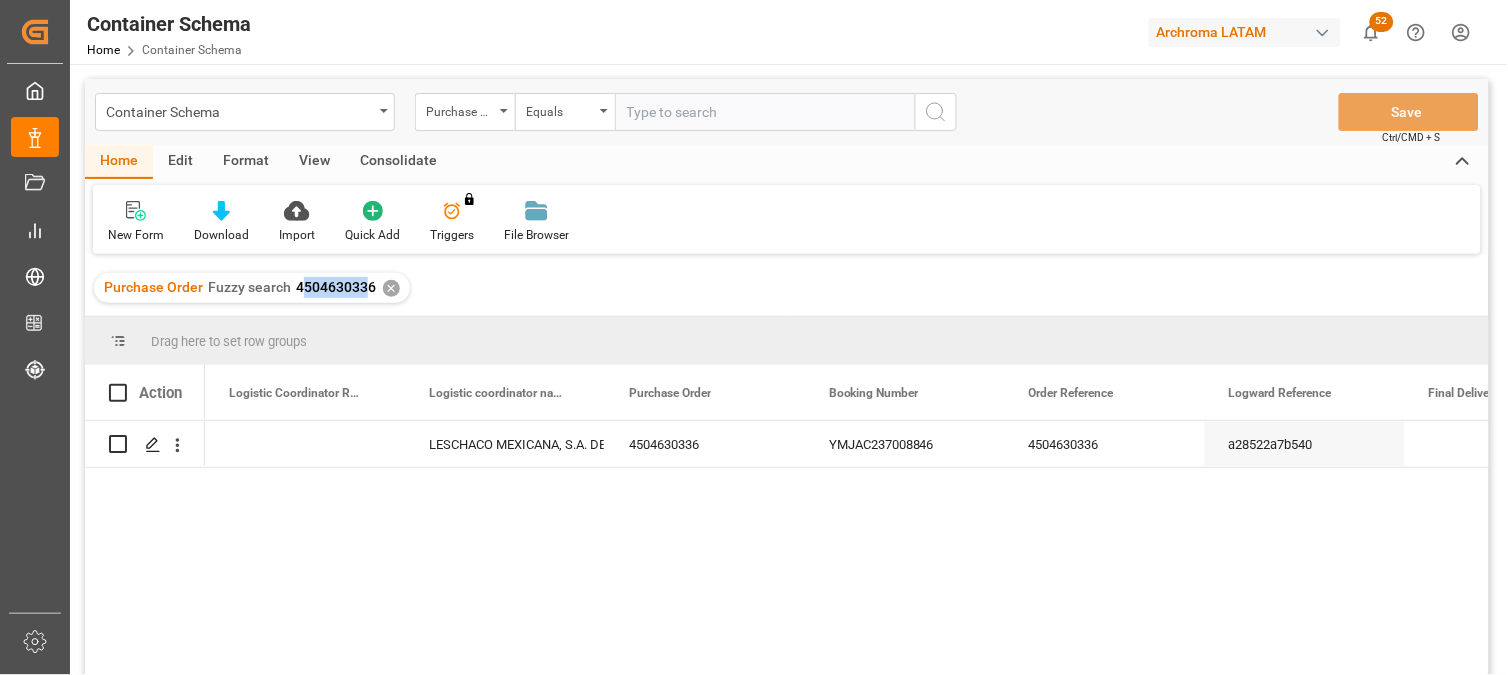 drag, startPoint x: 297, startPoint y: 284, endPoint x: 367, endPoint y: 286, distance: 70.028564 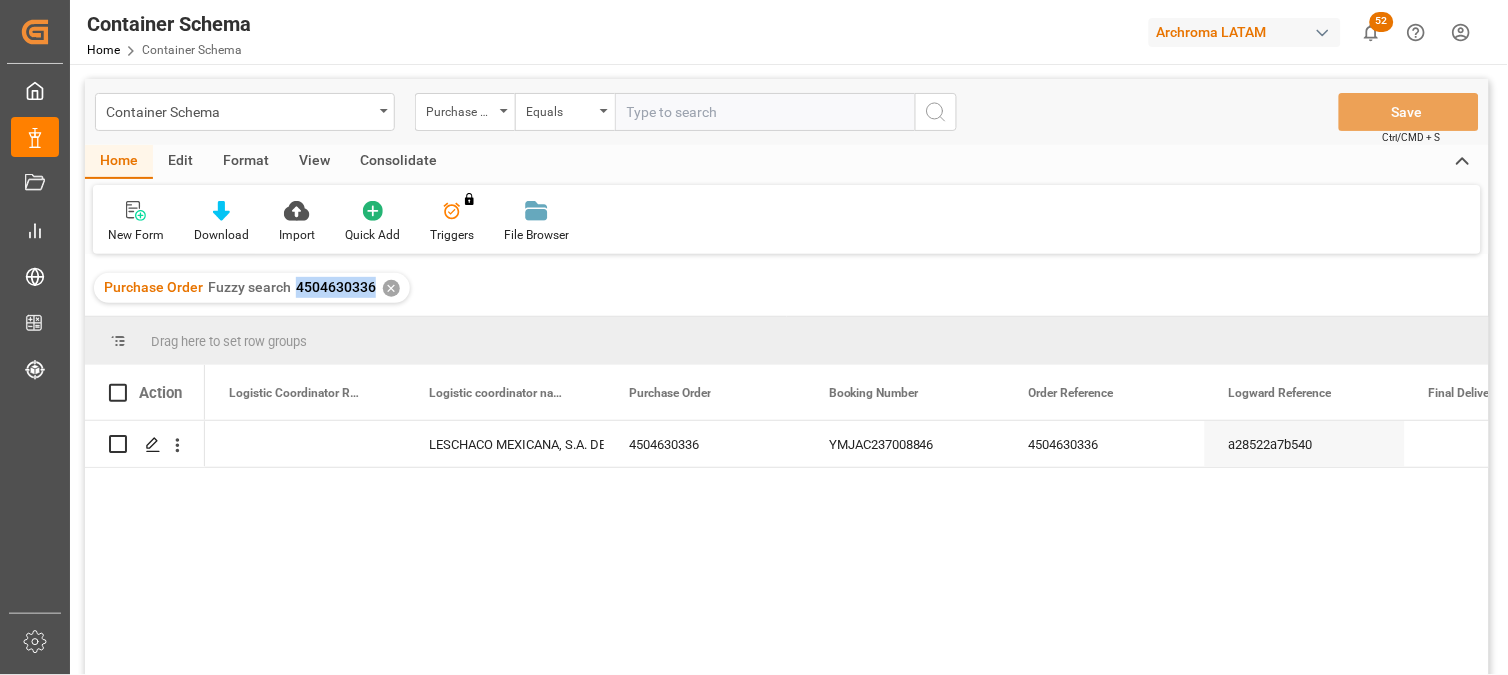 click on "Purchase Order Fuzzy search 4504630336 ✕" at bounding box center (252, 288) 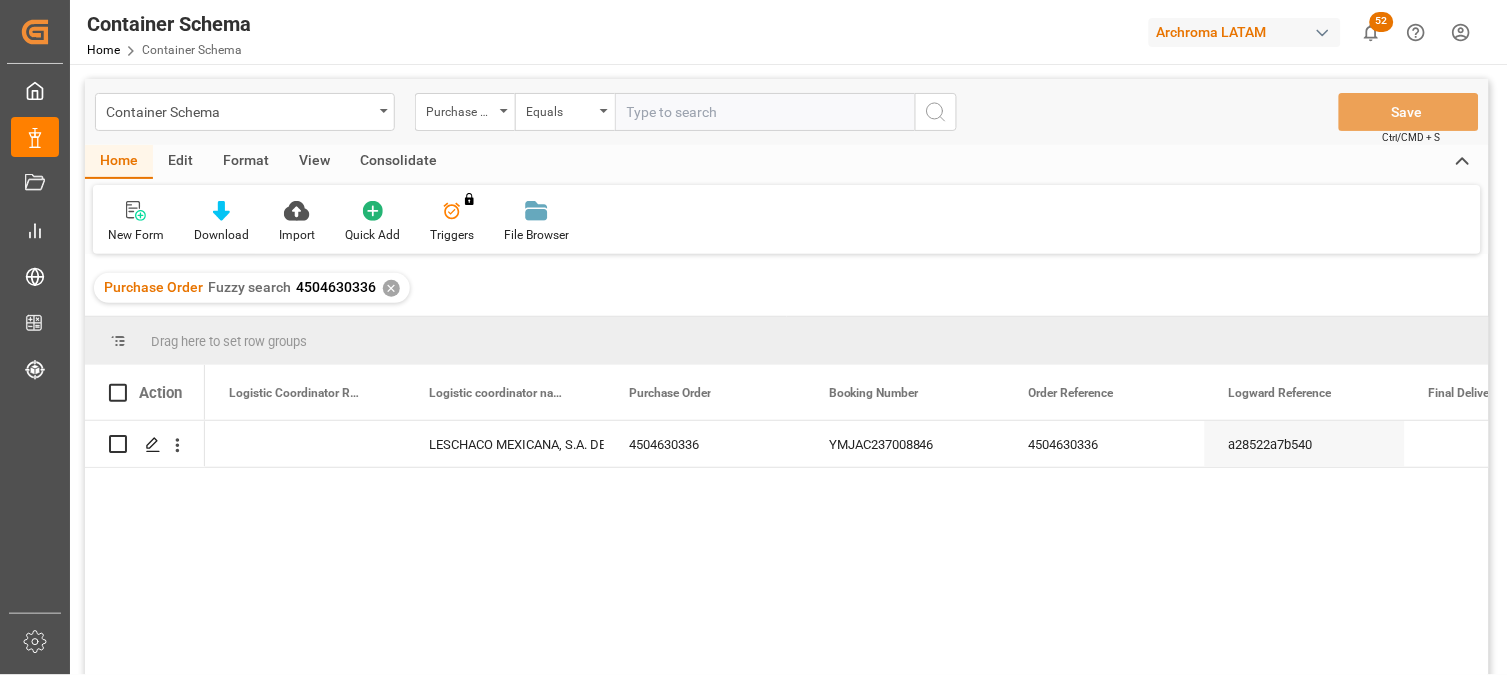 drag, startPoint x: 390, startPoint y: 291, endPoint x: 396, endPoint y: 276, distance: 16.155495 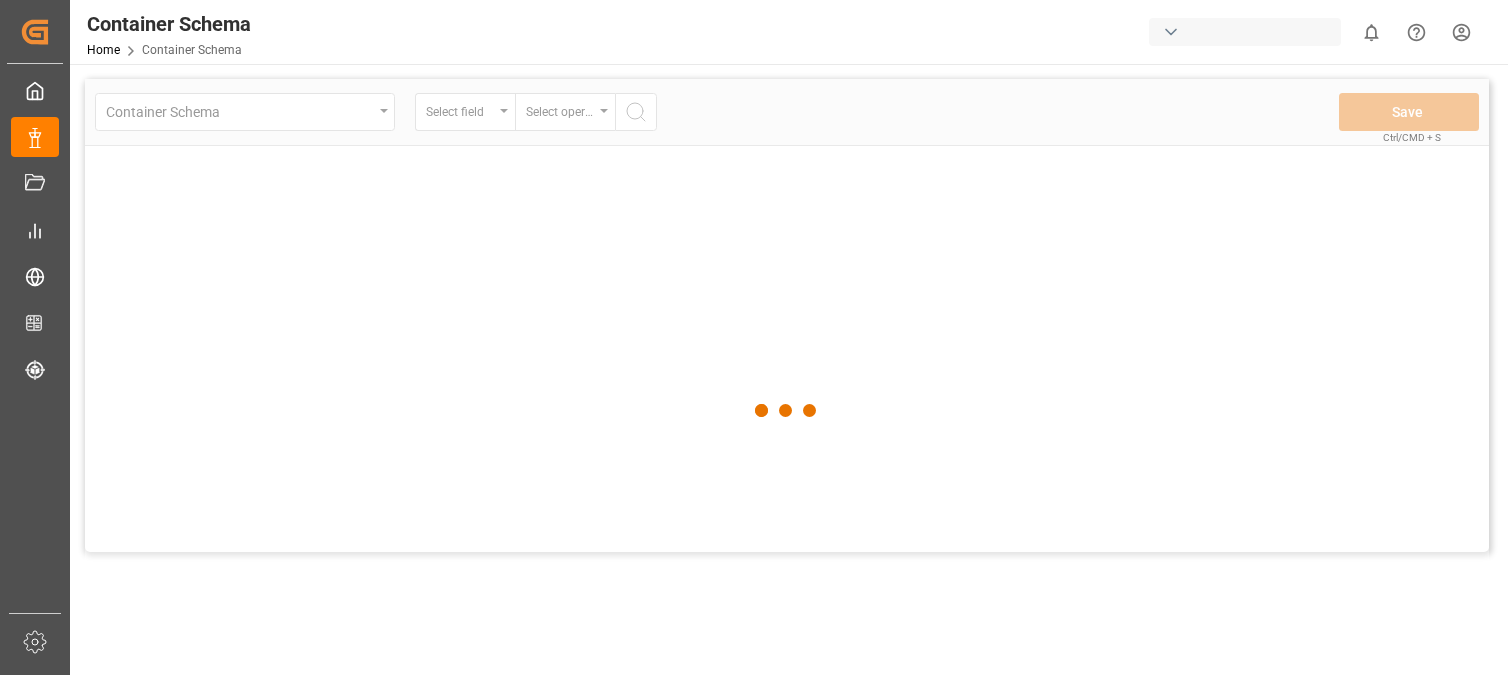scroll, scrollTop: 0, scrollLeft: 0, axis: both 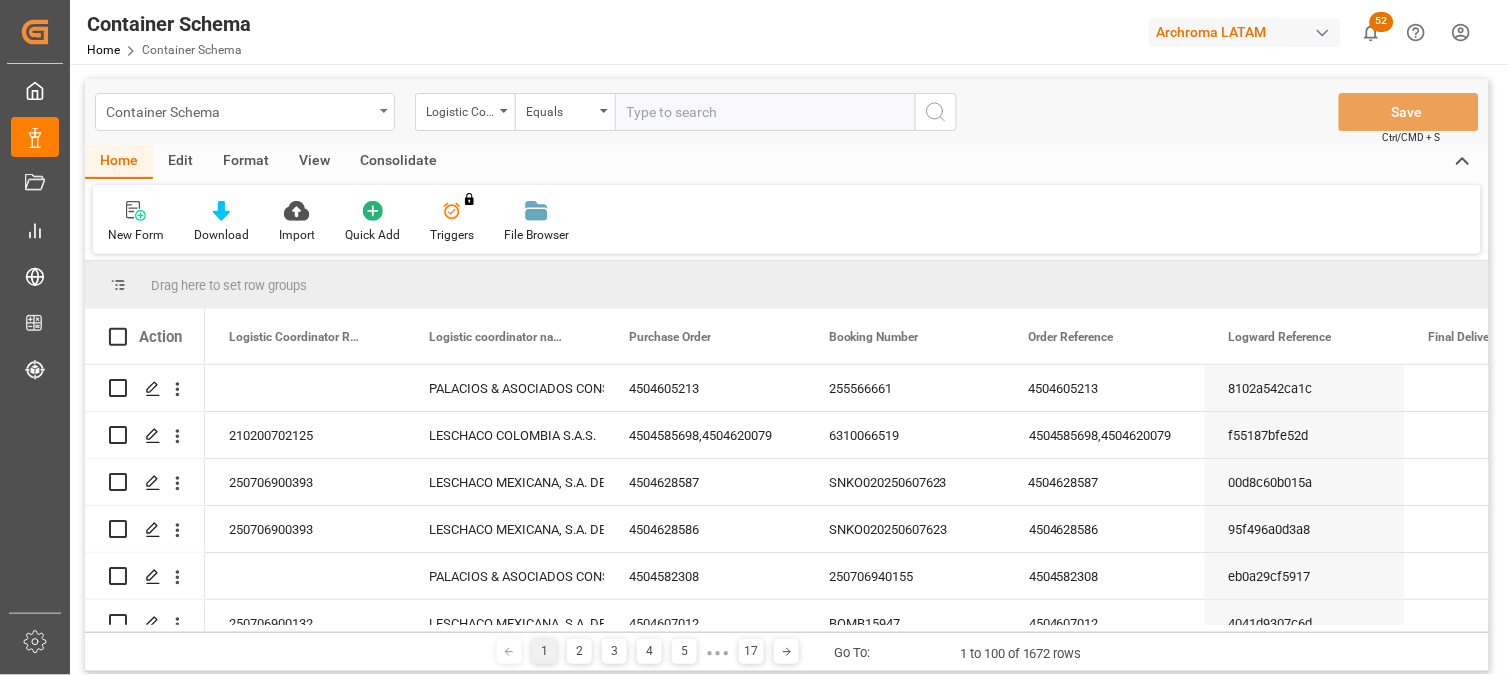 click on "Container Schema" at bounding box center (245, 112) 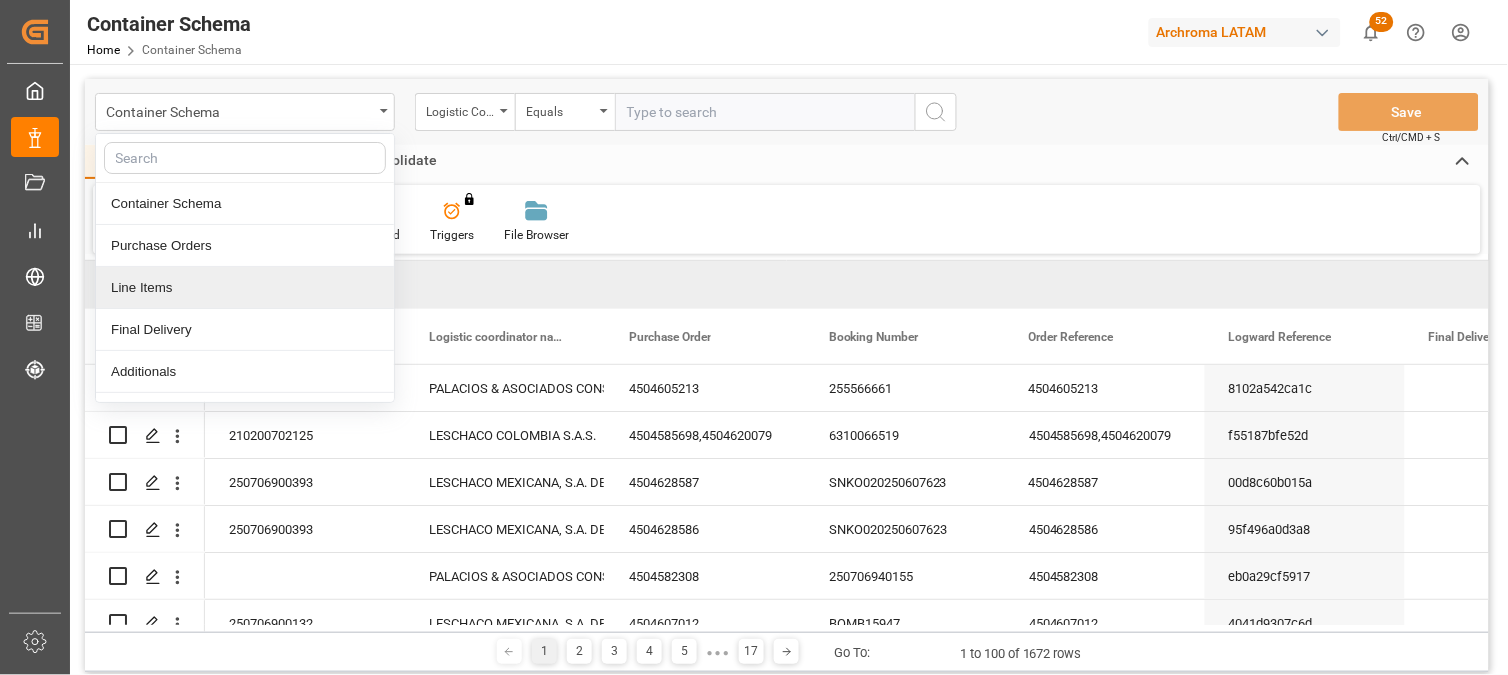 click on "Line Items" at bounding box center (245, 288) 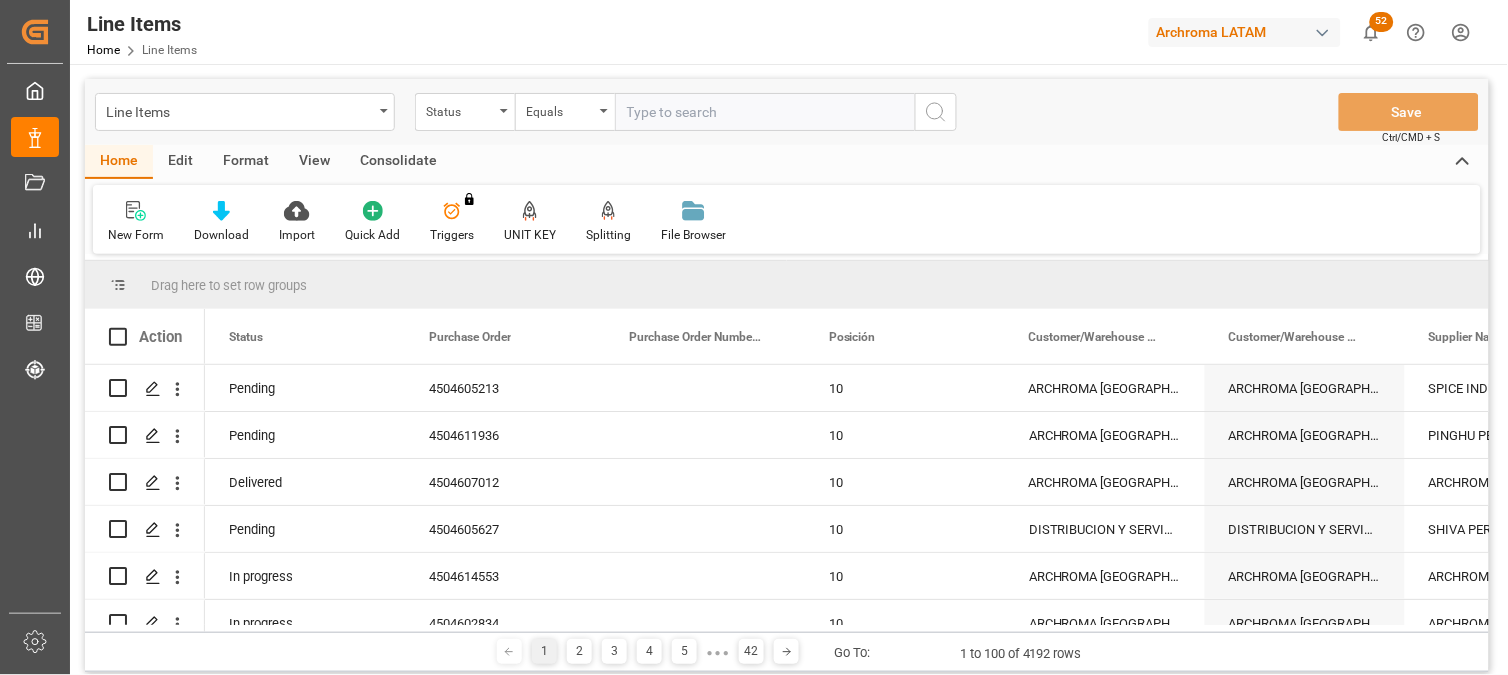 click on "Edit" at bounding box center (180, 162) 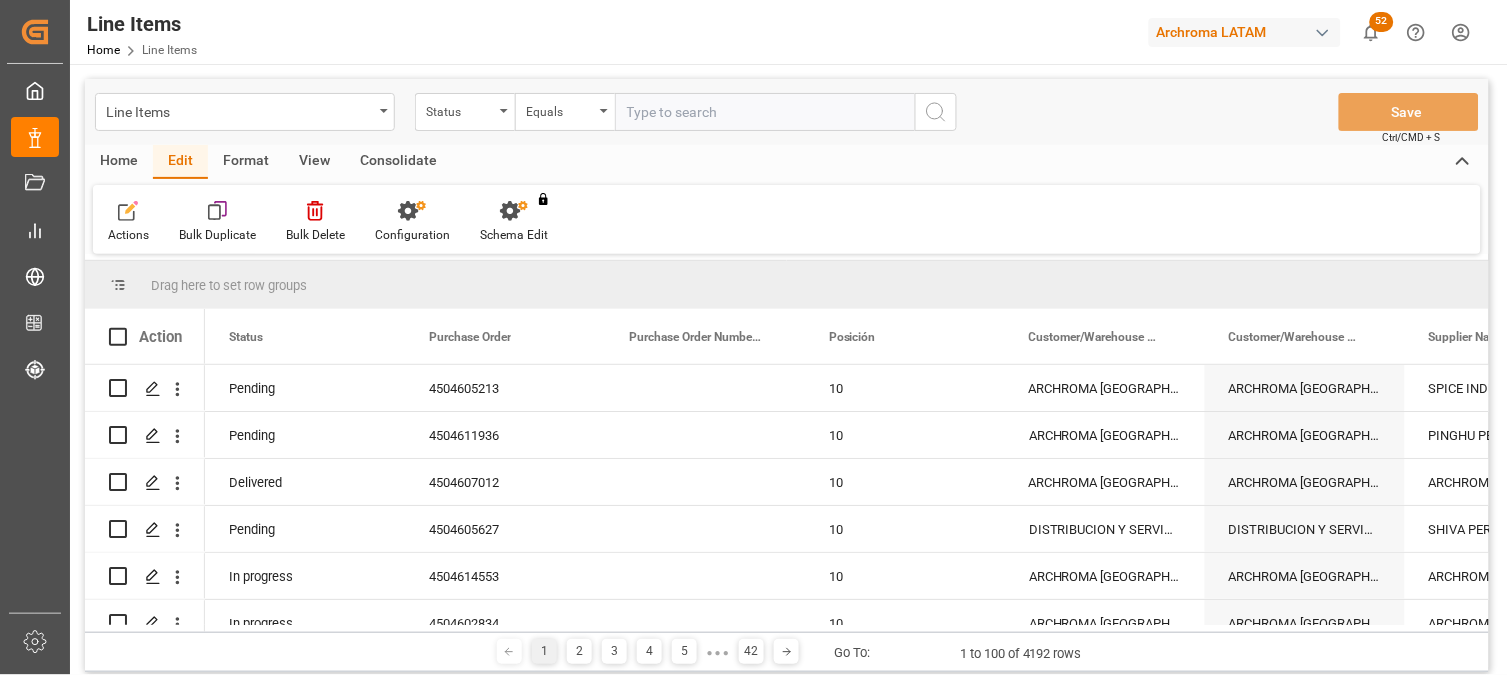 click on "Format" at bounding box center (246, 162) 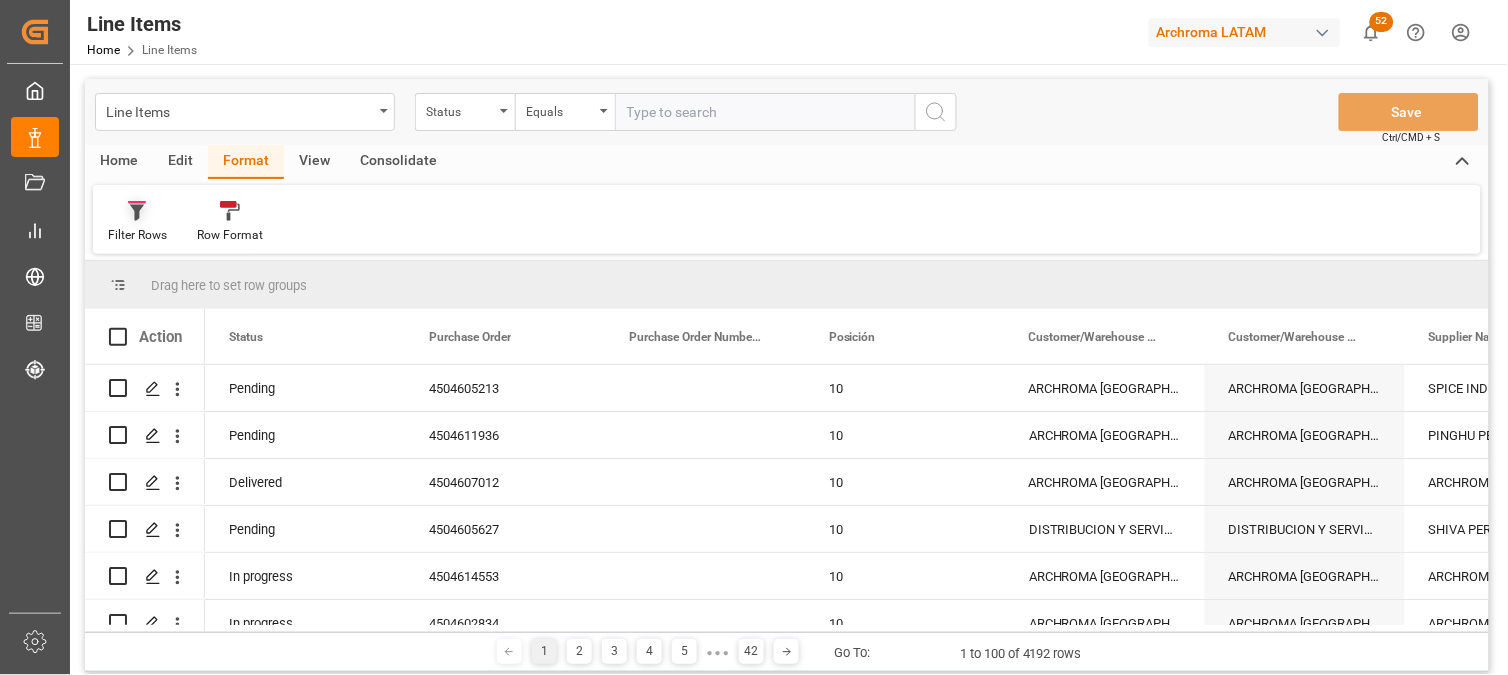 click on "Filter Rows" at bounding box center [137, 222] 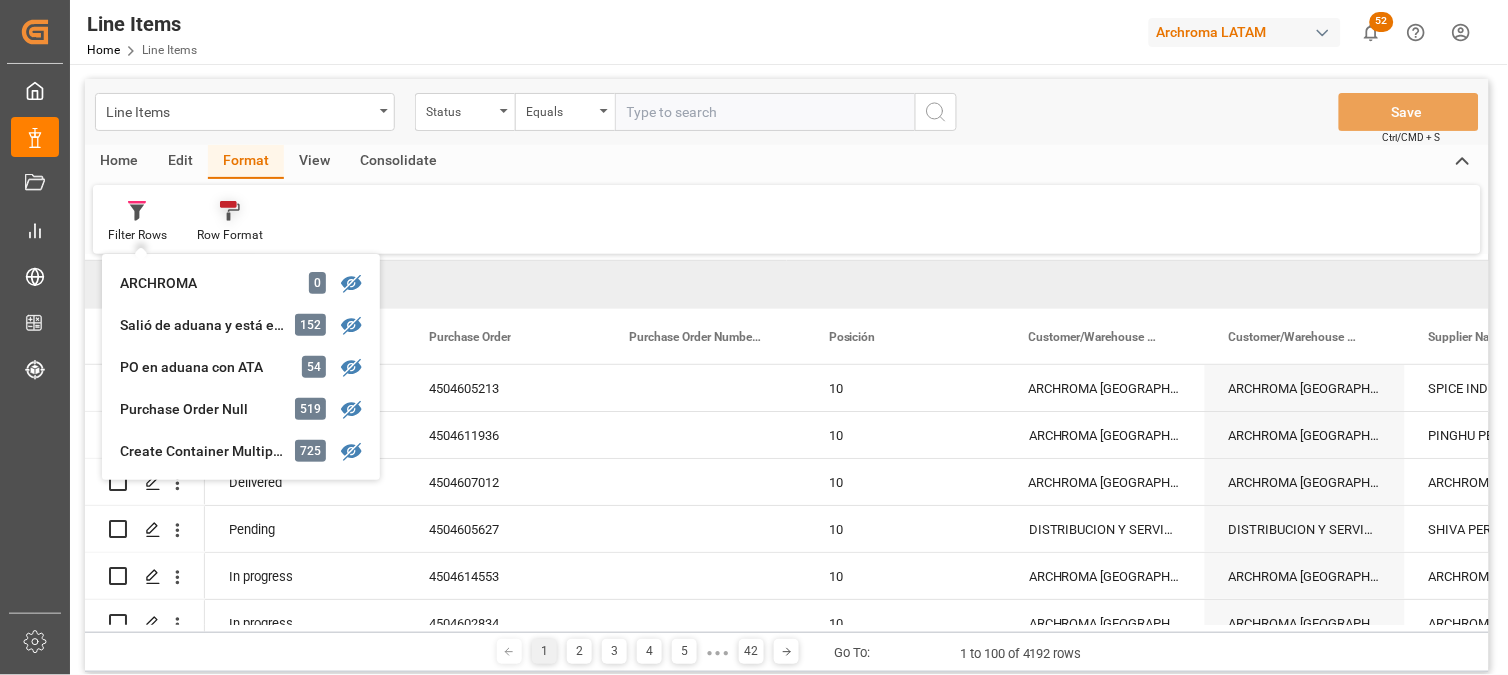 click 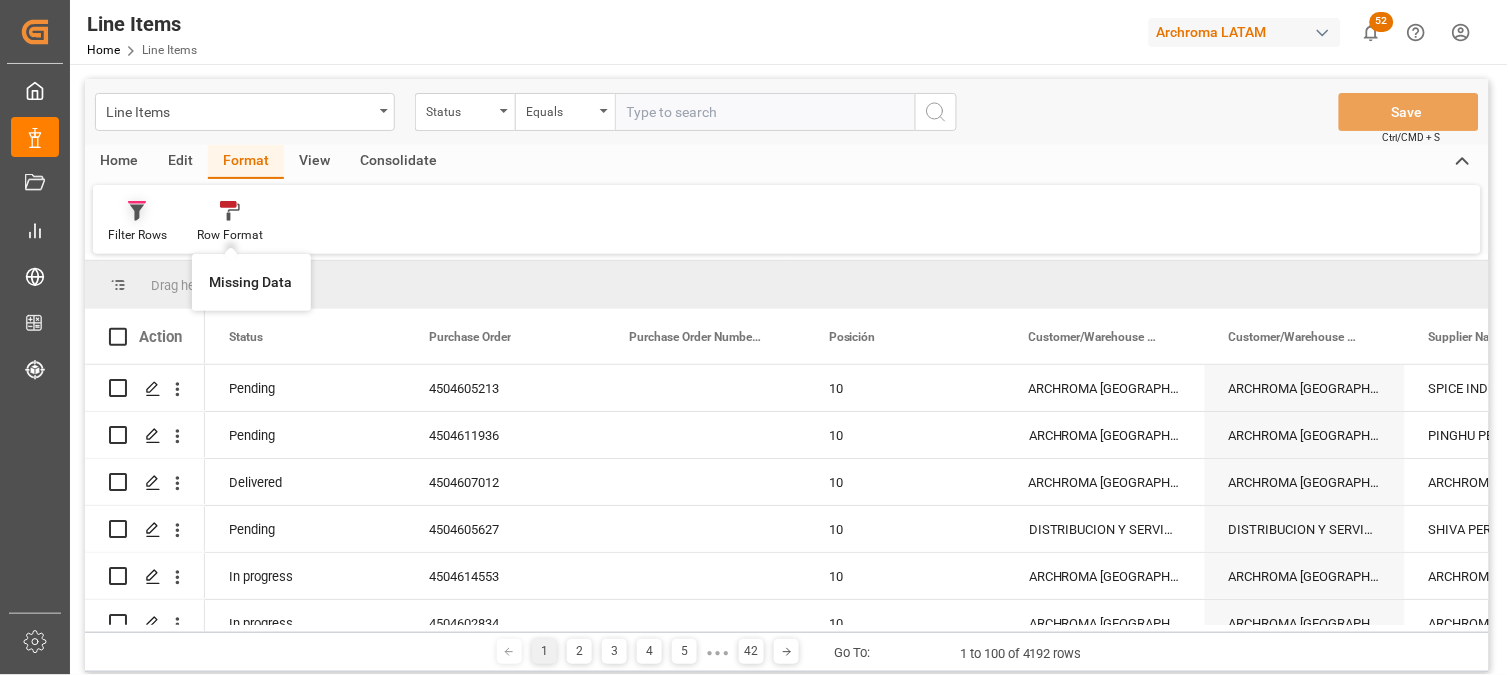 click 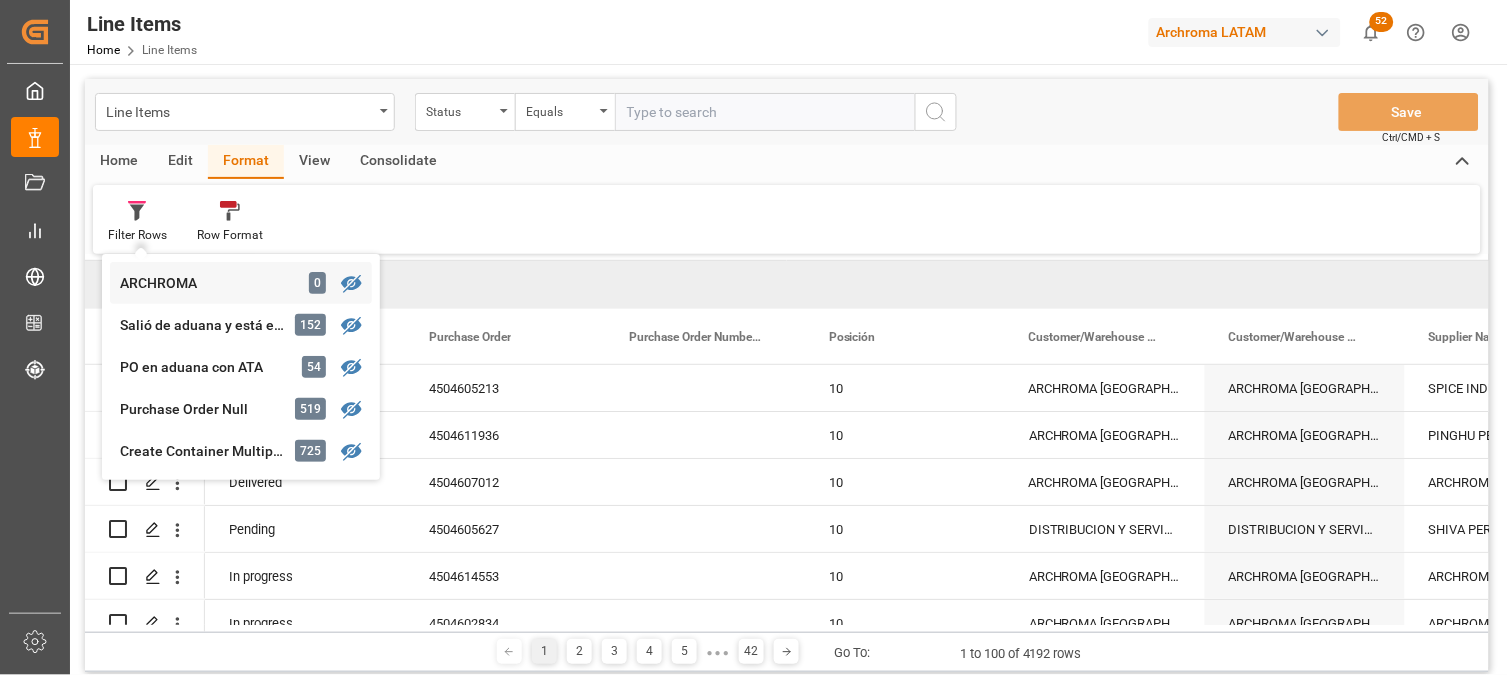 click on "Line Items Status Equals Save Ctrl/CMD + S Home Edit Format View Consolidate Filter Rows ARCHROMA 0   Salió de aduana y está en tránsito 152   PO en aduana con ATA 54   Purchase Order Null 519   Create Container Multiple PO 725   Row Format
Drag here to set row groups Drag here to set column labels
Action
Status
10" at bounding box center (787, 375) 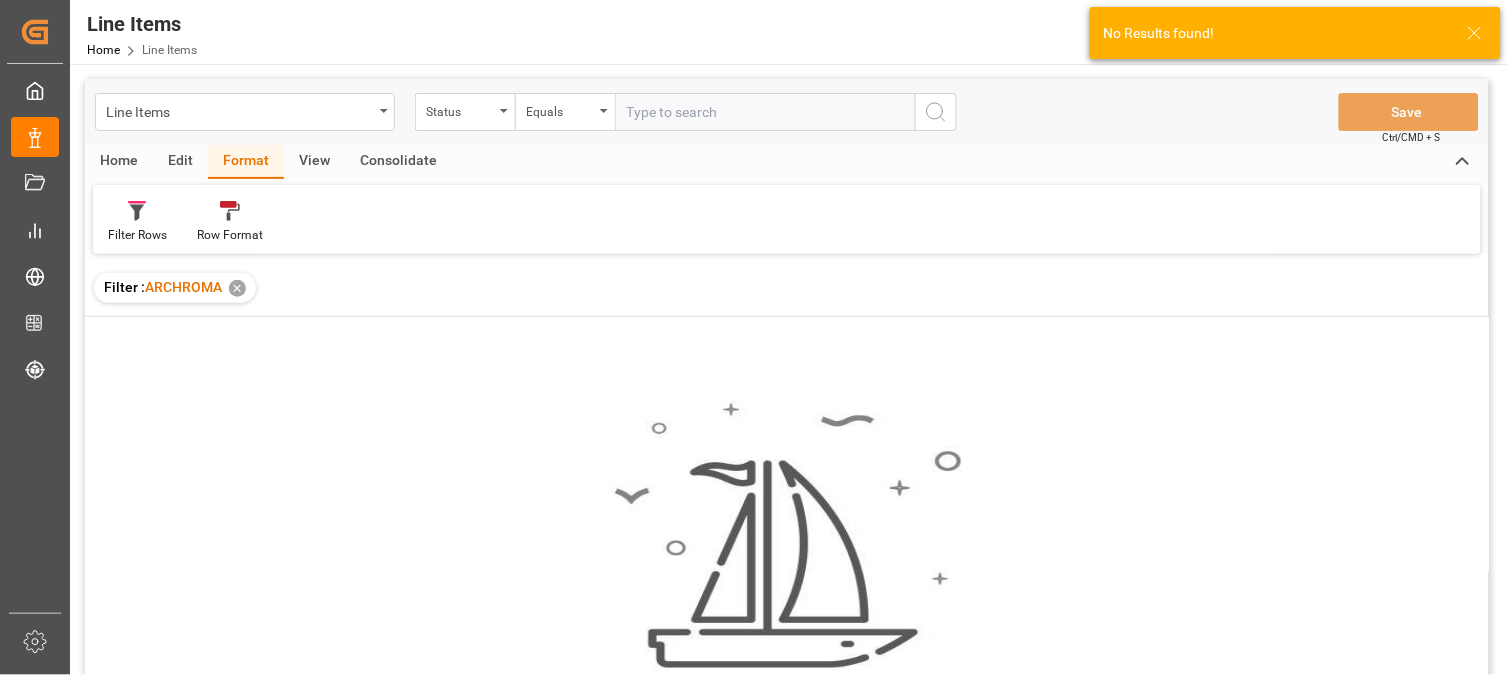 click on "Edit" at bounding box center (180, 162) 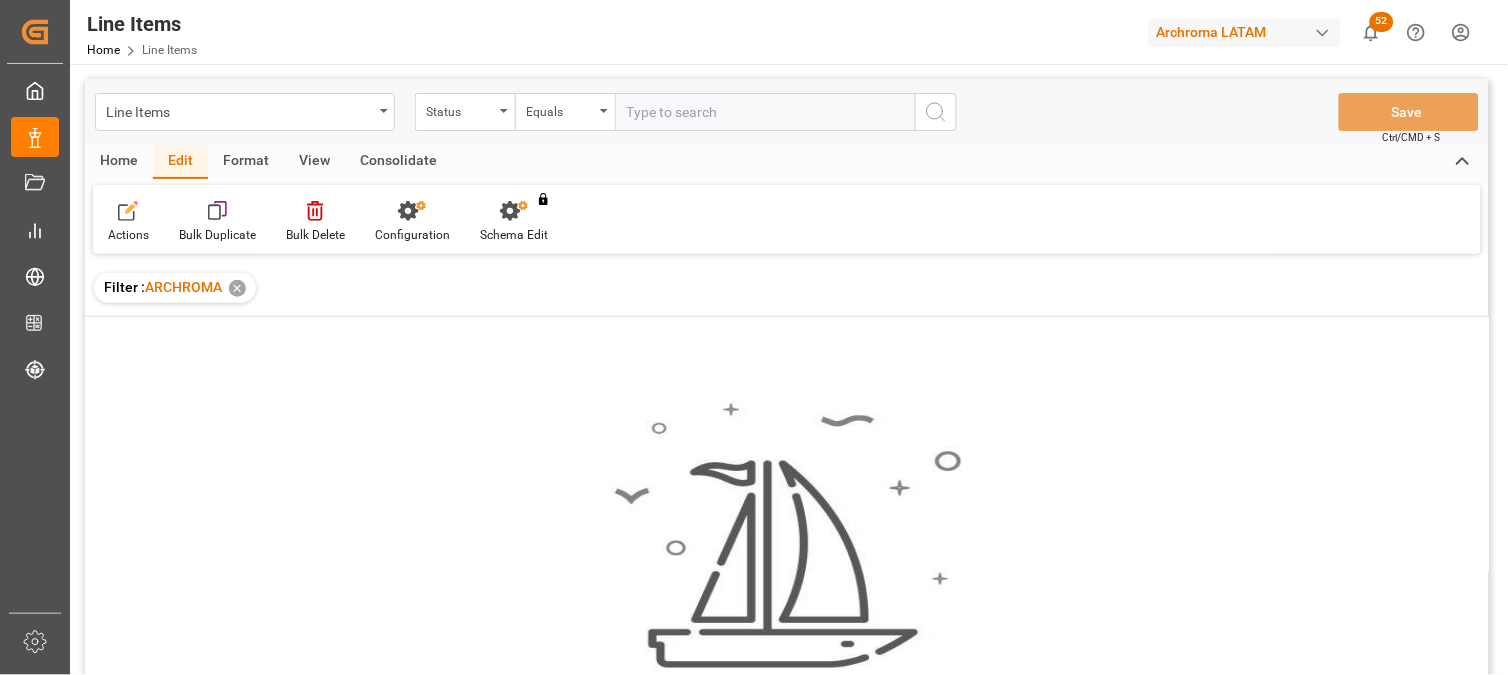 click on "Format" at bounding box center [246, 162] 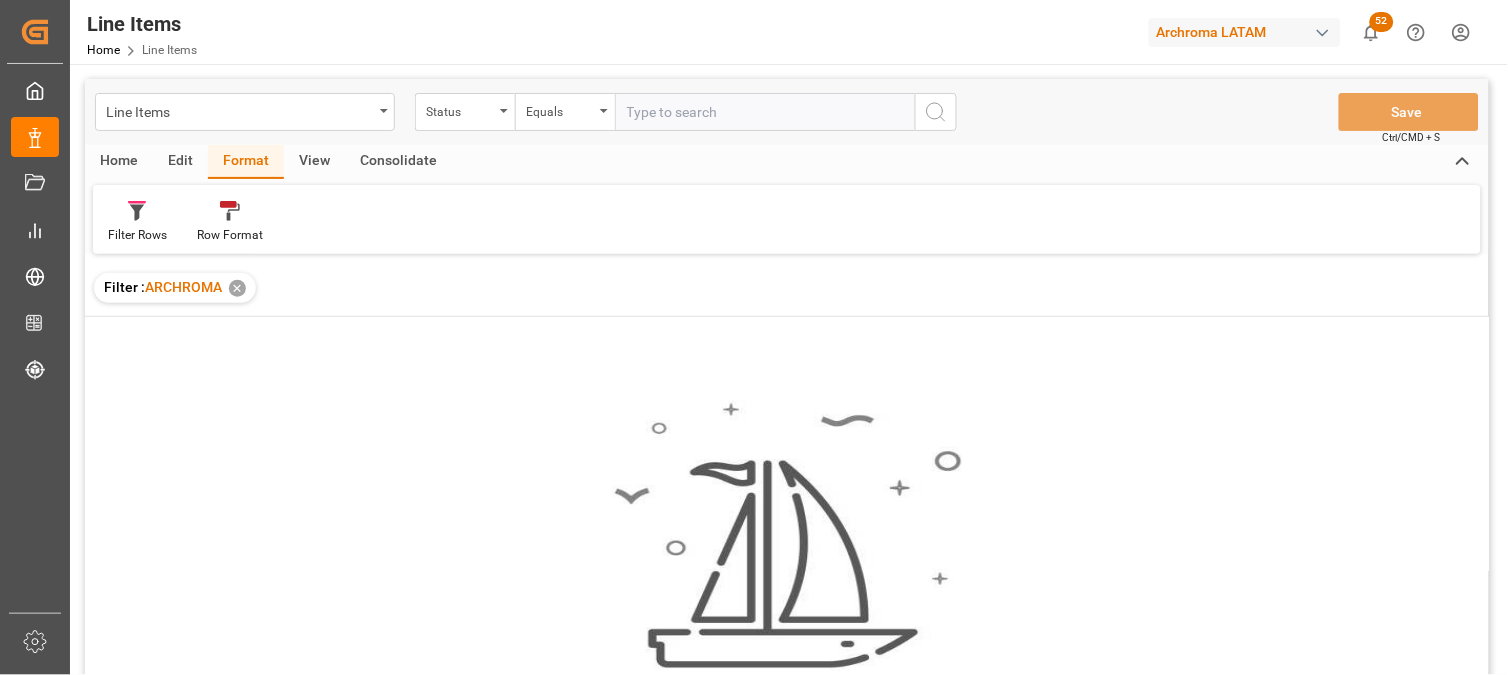 click on "View" at bounding box center [314, 162] 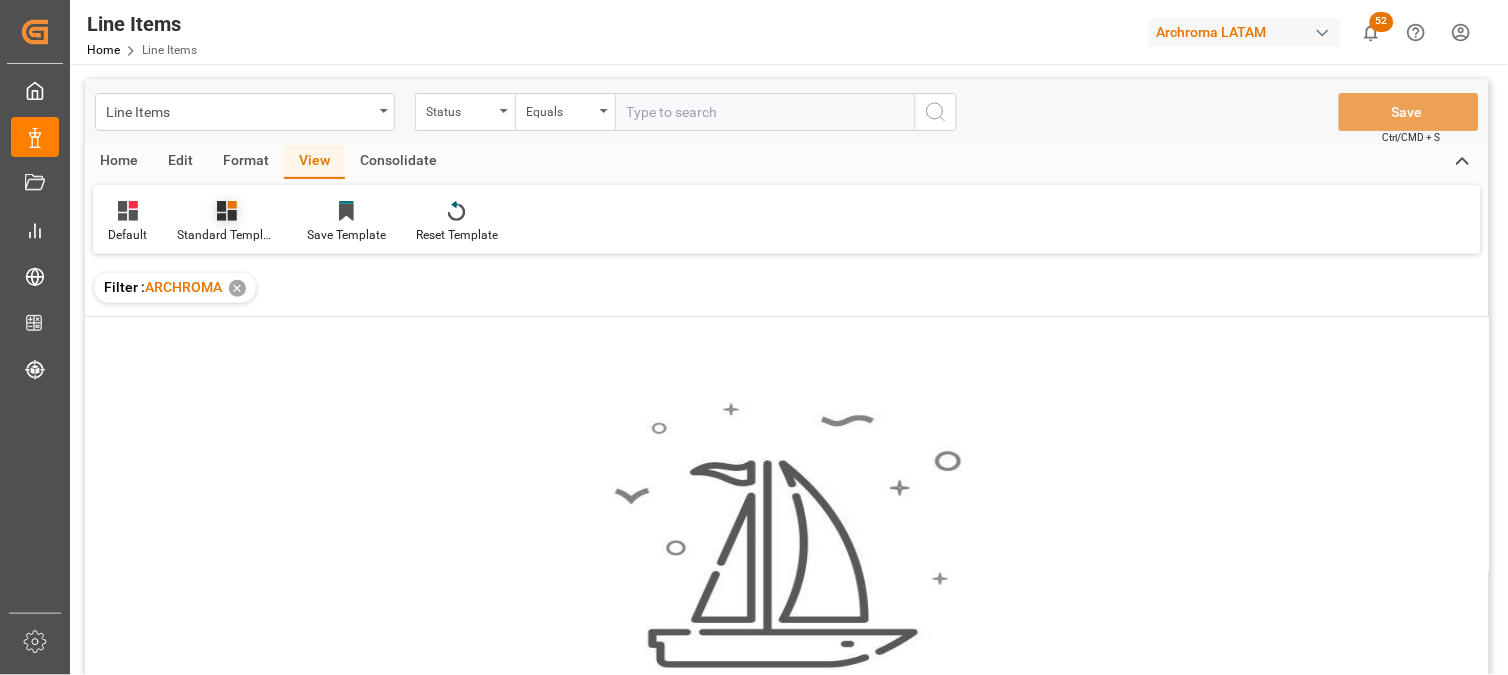 click 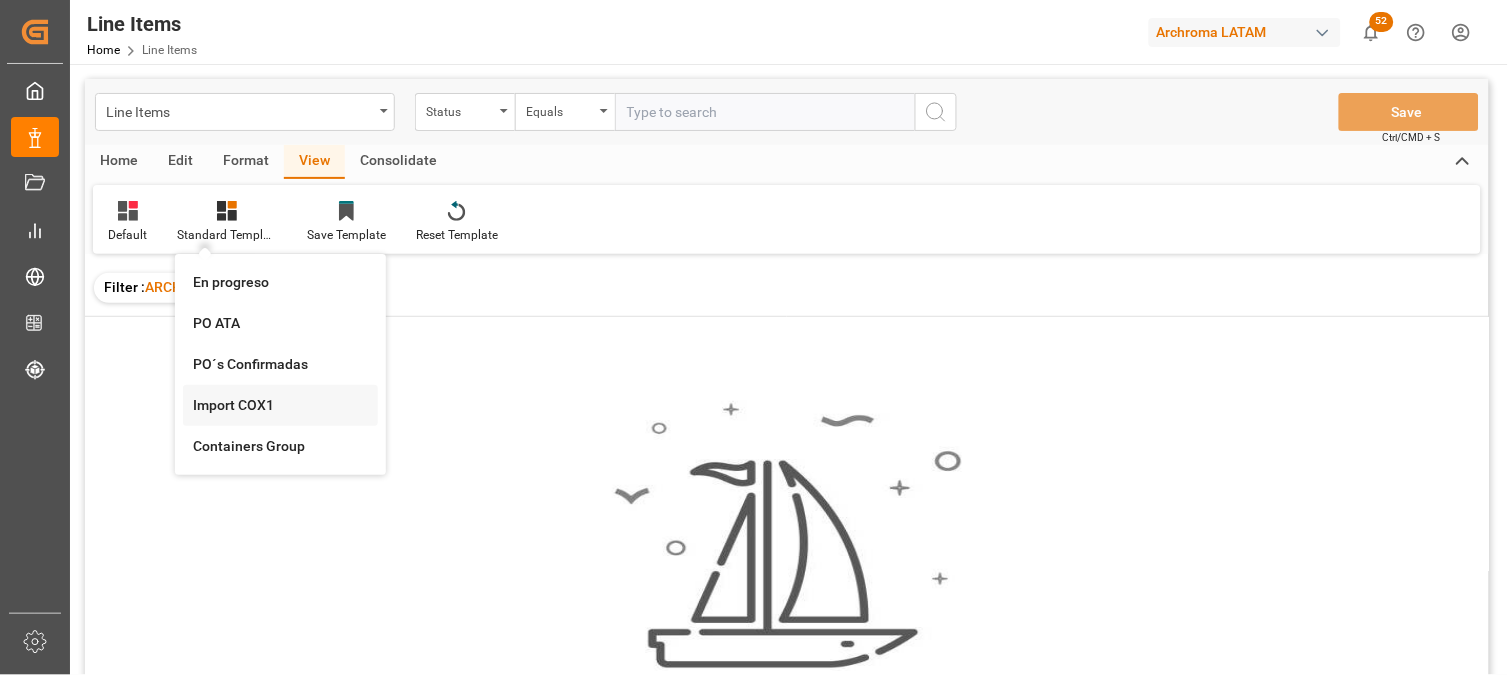 click on "Import COX1" at bounding box center [280, 405] 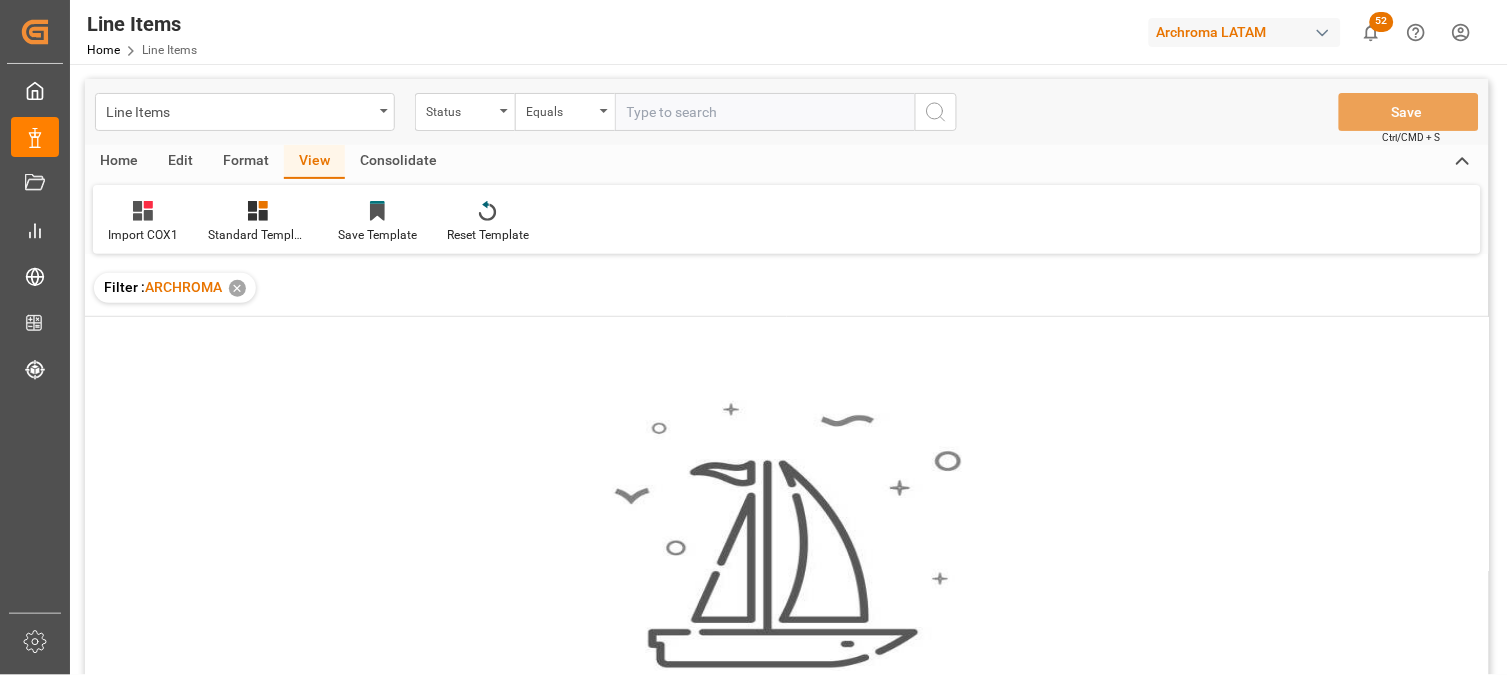 click on "✕" at bounding box center [237, 288] 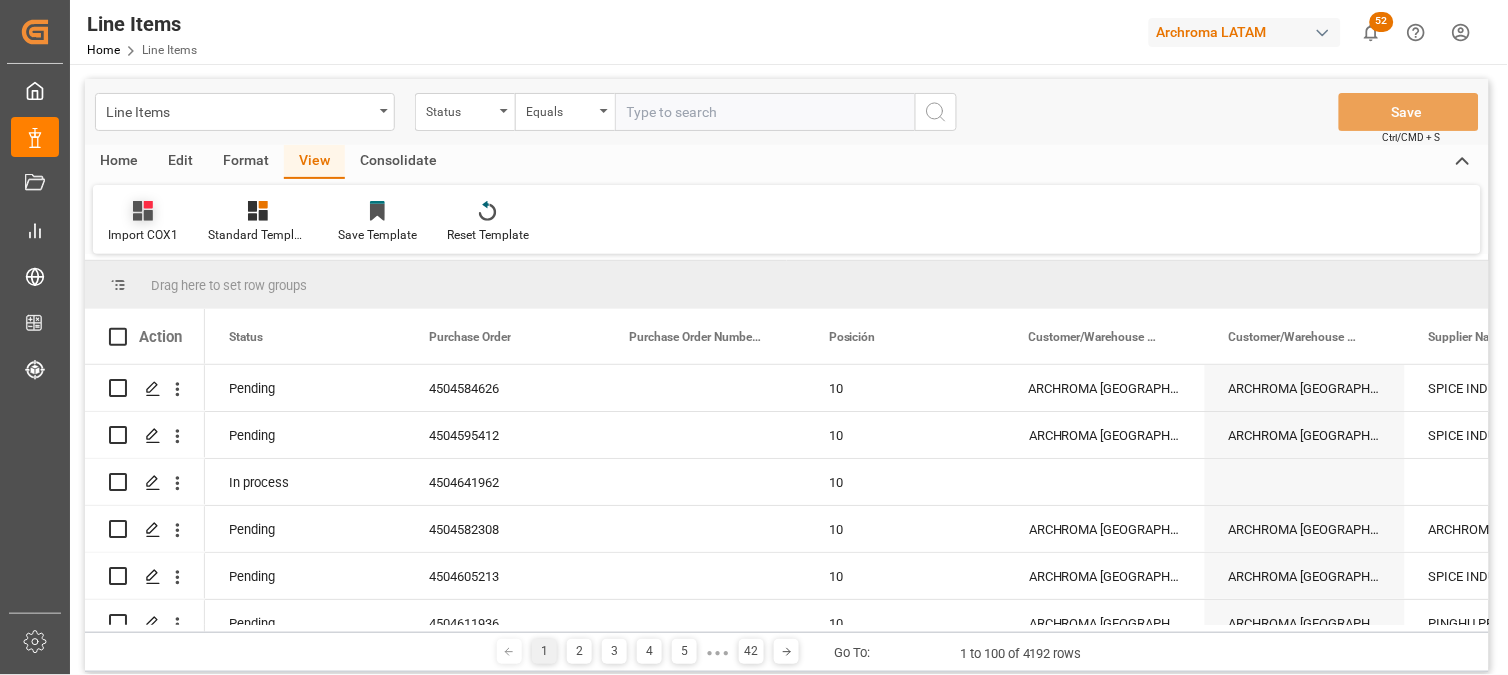 click on "Import COX1" at bounding box center [143, 222] 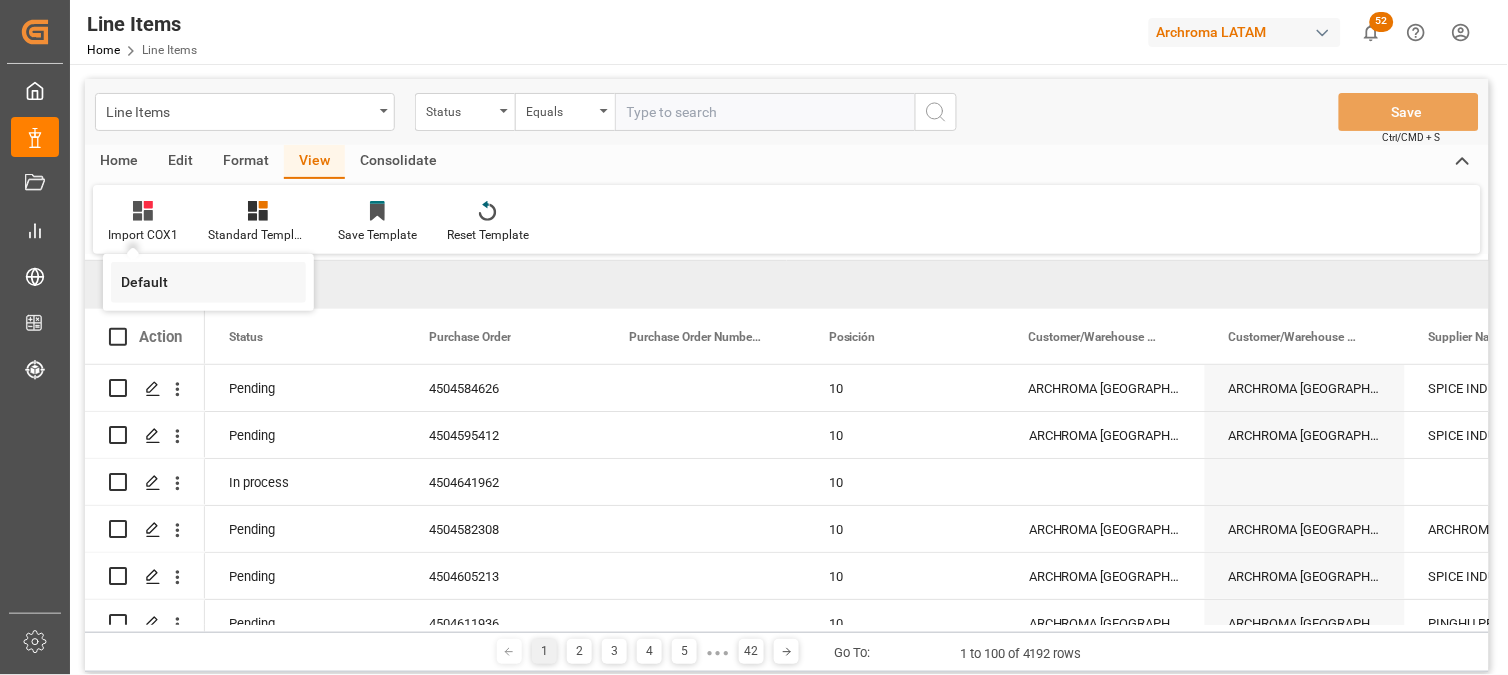 click on "Default" at bounding box center [208, 282] 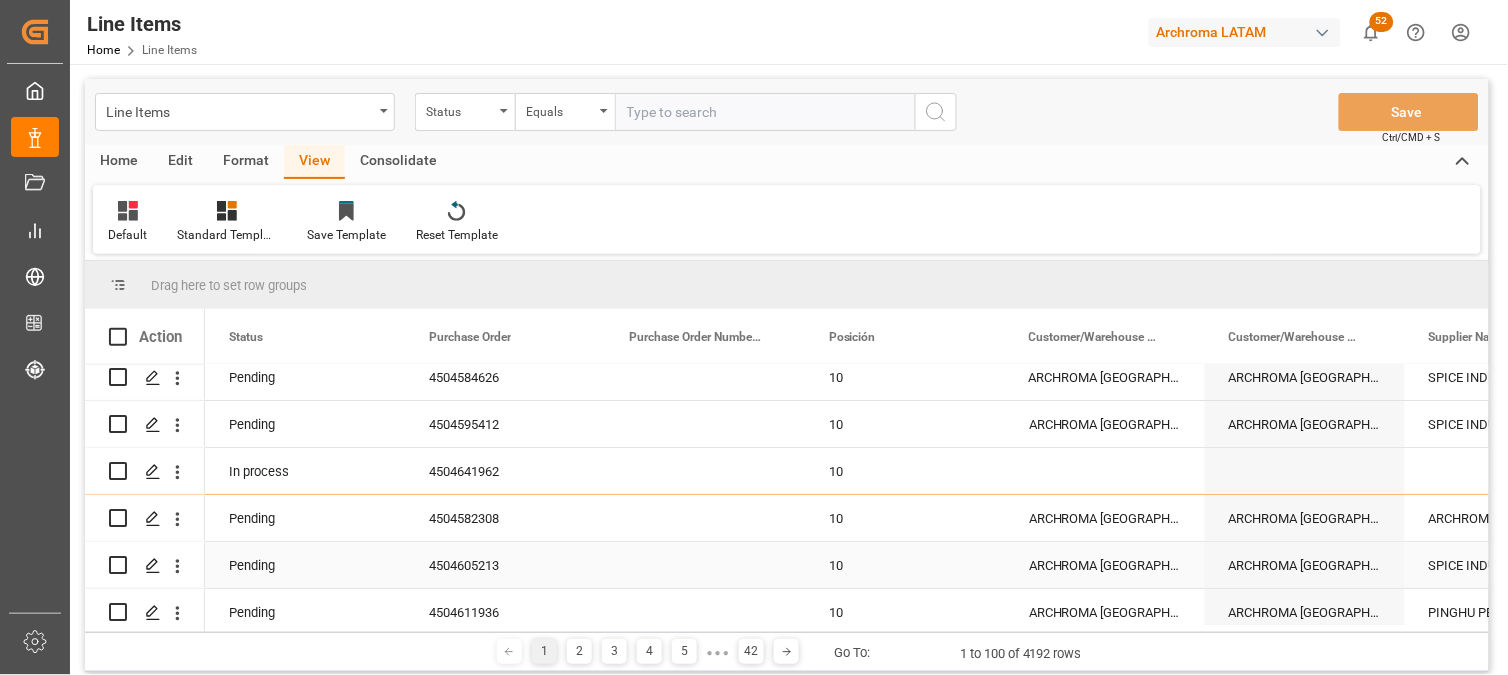scroll, scrollTop: 0, scrollLeft: 0, axis: both 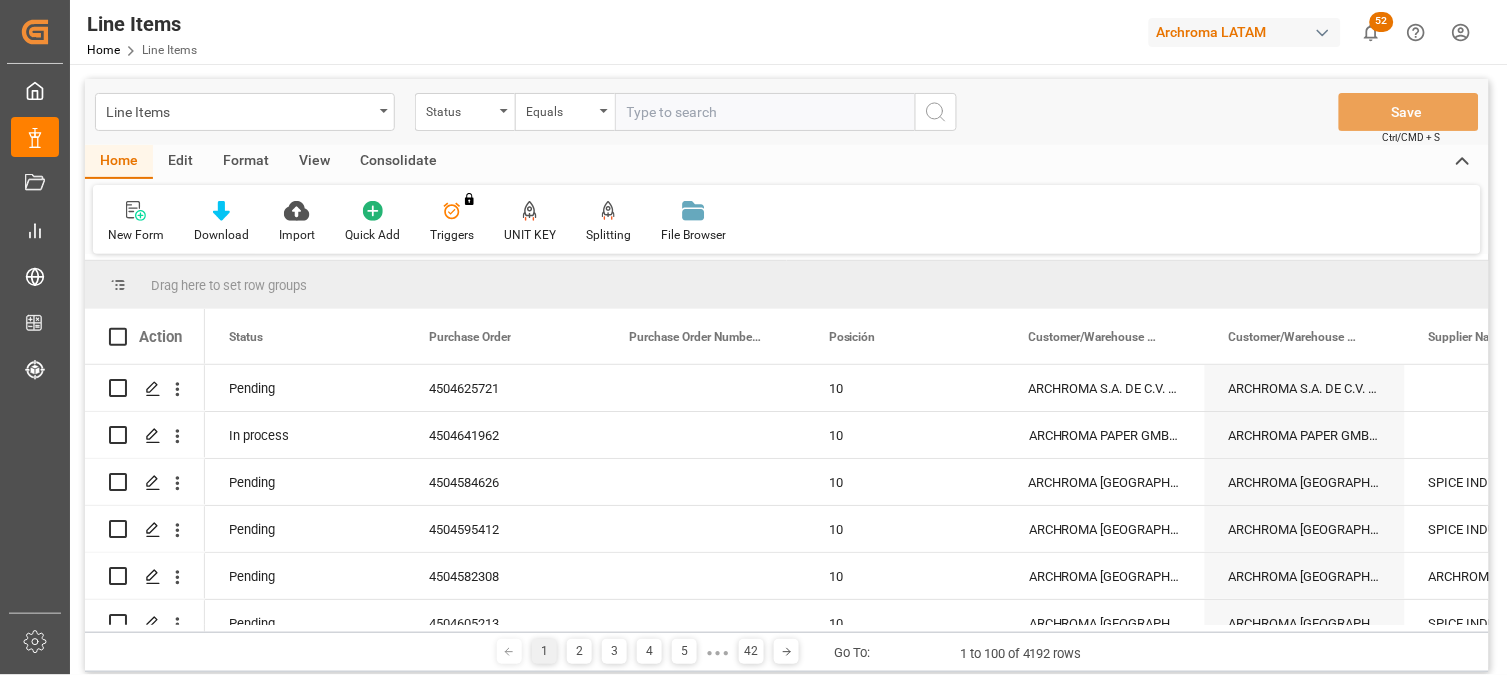 click on "Action" at bounding box center (160, 337) 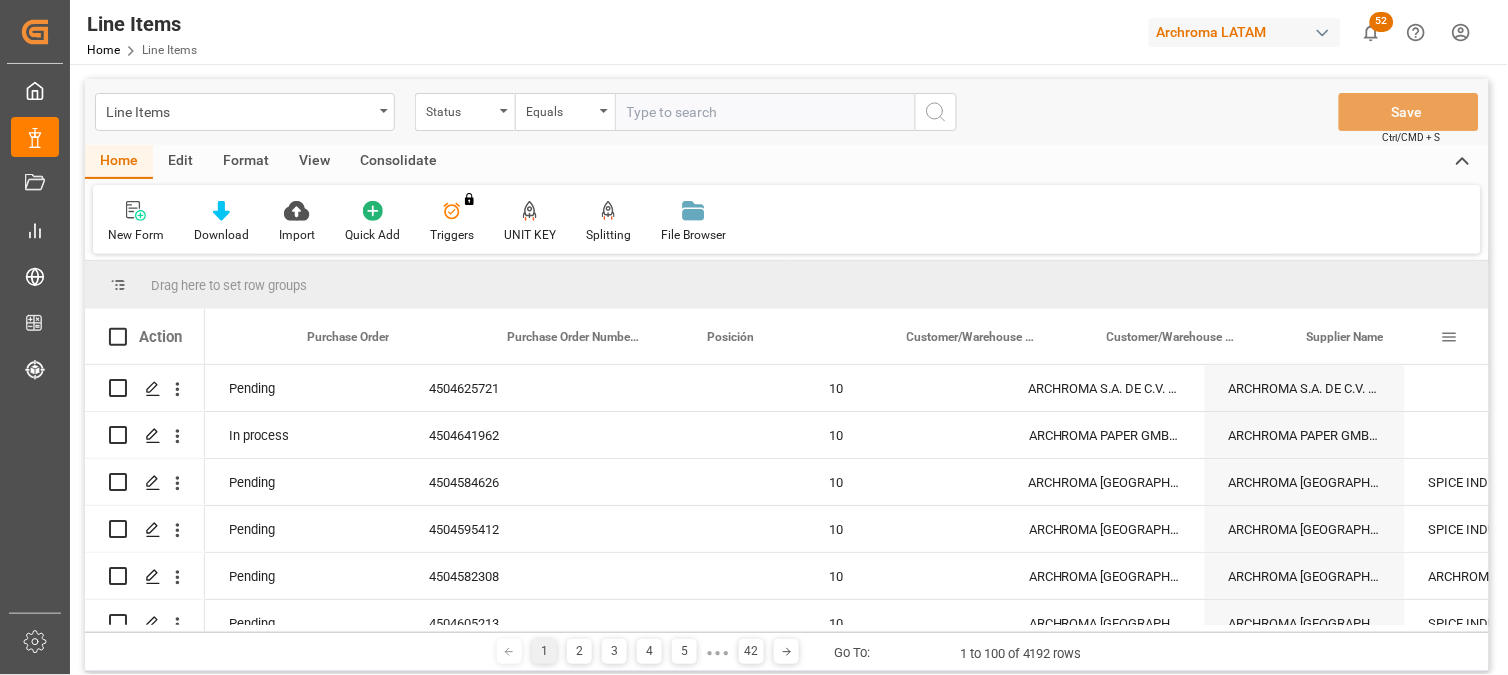 scroll, scrollTop: 0, scrollLeft: 122, axis: horizontal 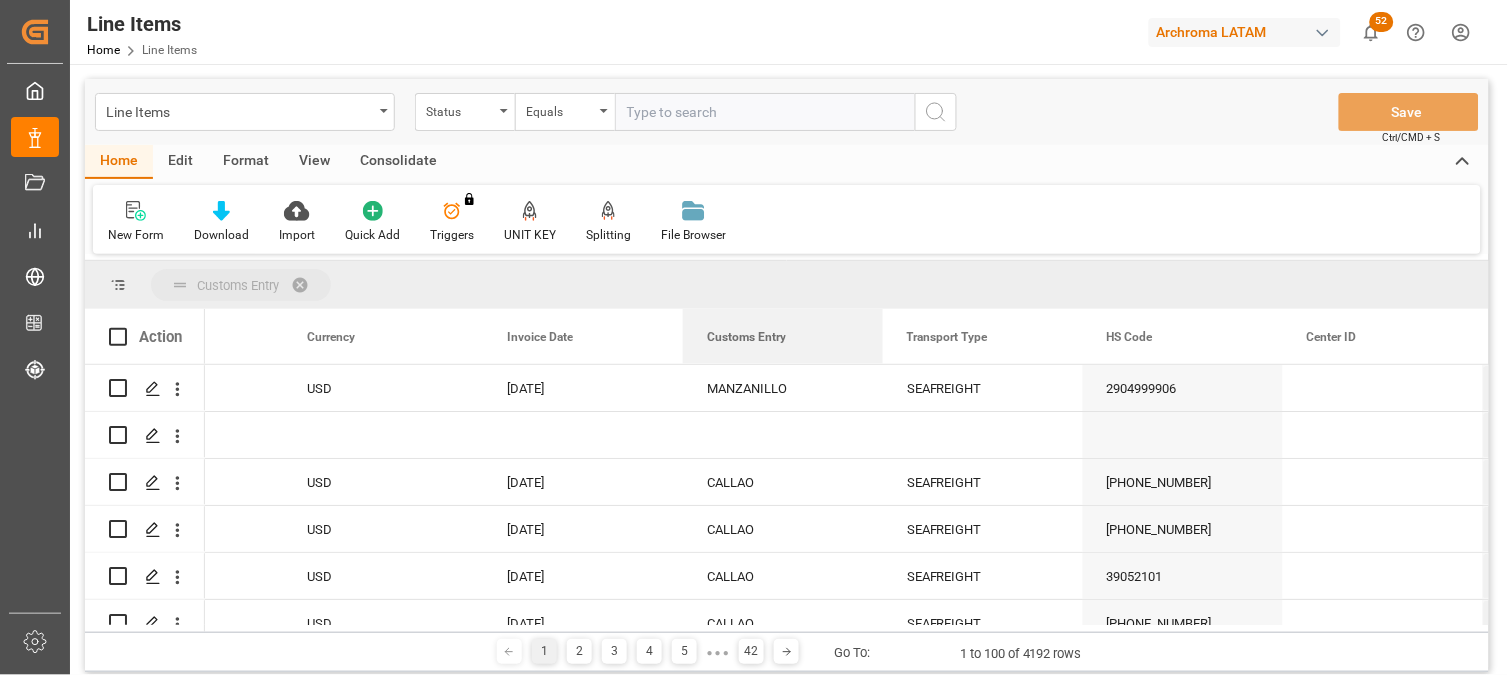 drag, startPoint x: 943, startPoint y: 338, endPoint x: 798, endPoint y: 294, distance: 151.52887 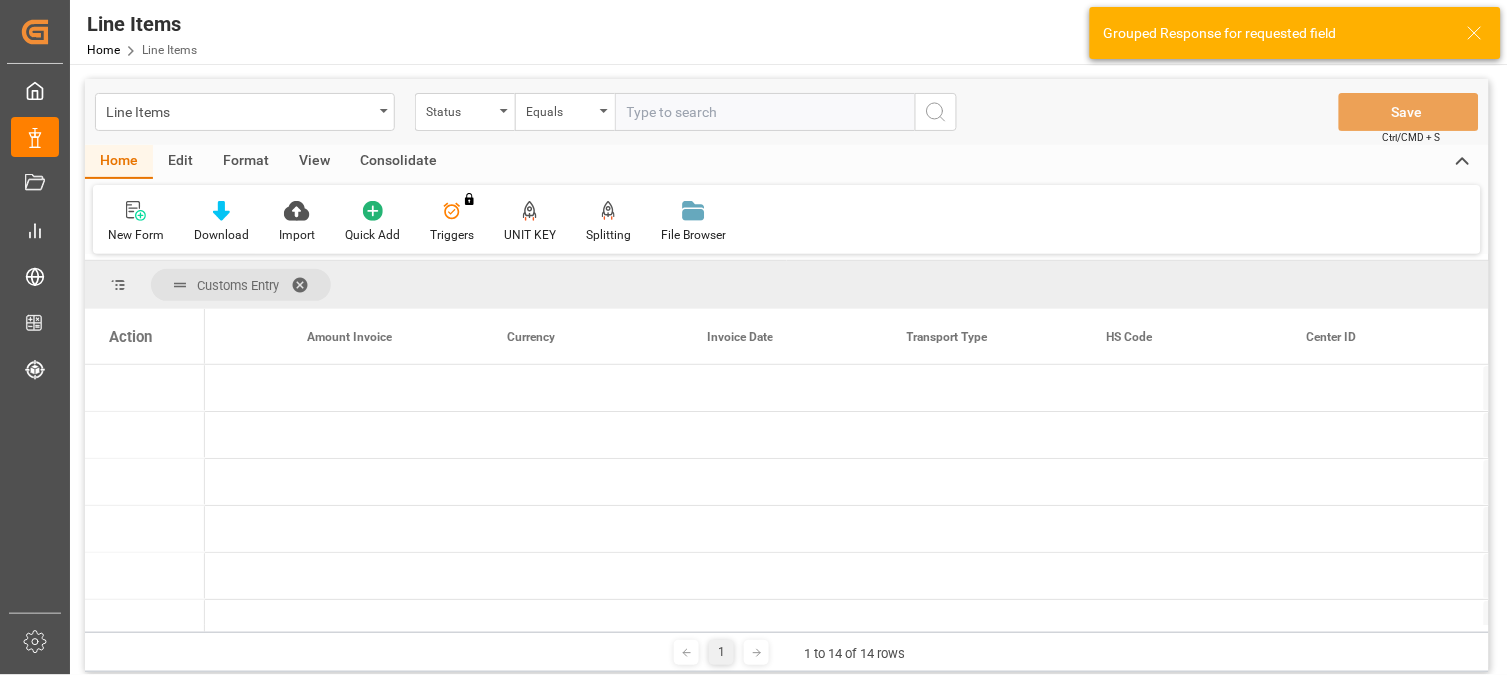 click on "Action" at bounding box center (145, 336) 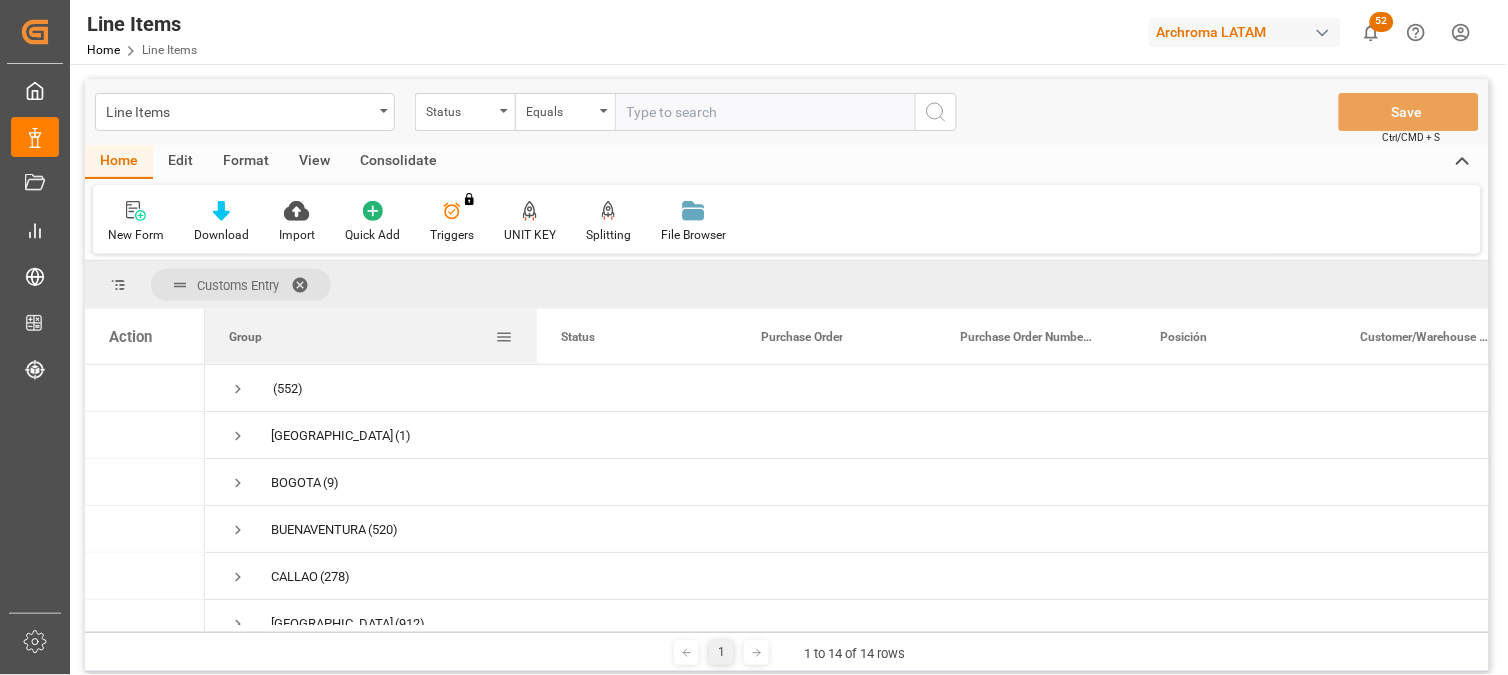 drag, startPoint x: 402, startPoint y: 328, endPoint x: 534, endPoint y: 328, distance: 132 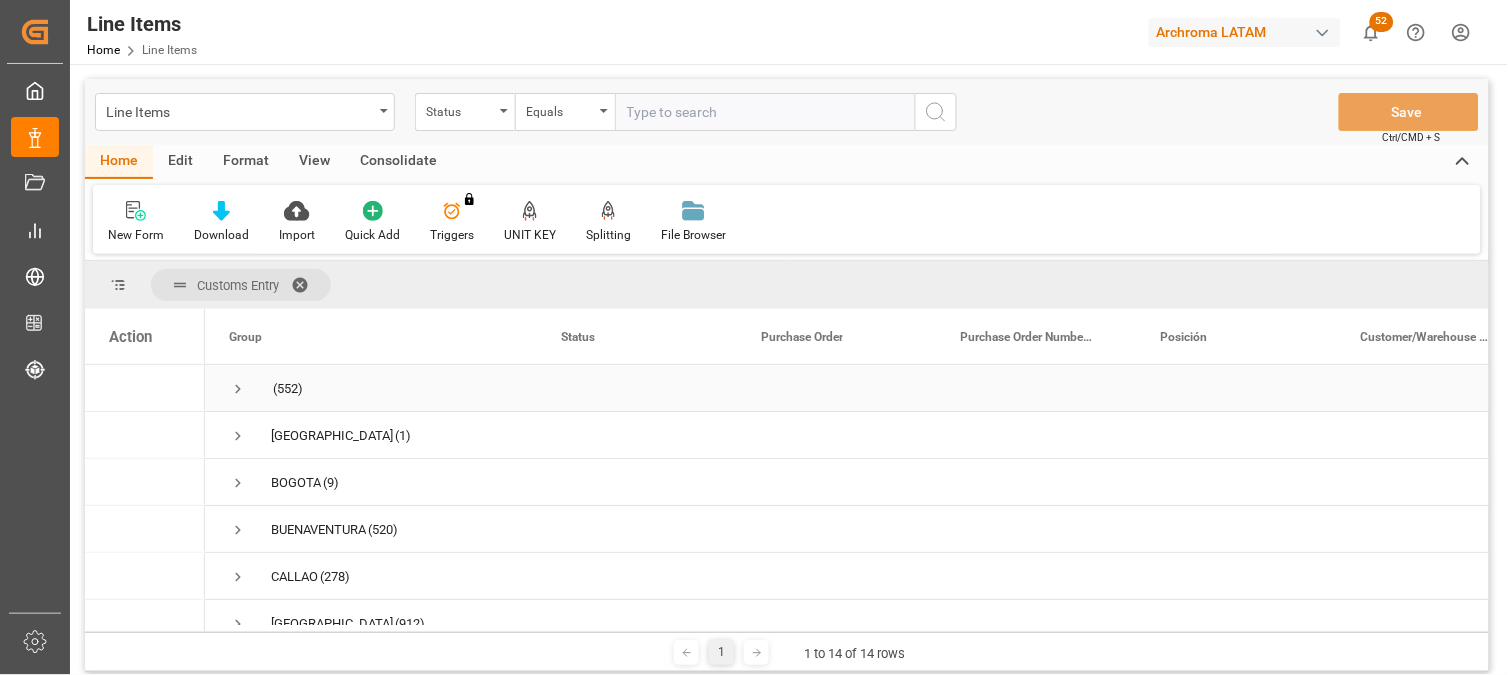 click at bounding box center (238, 389) 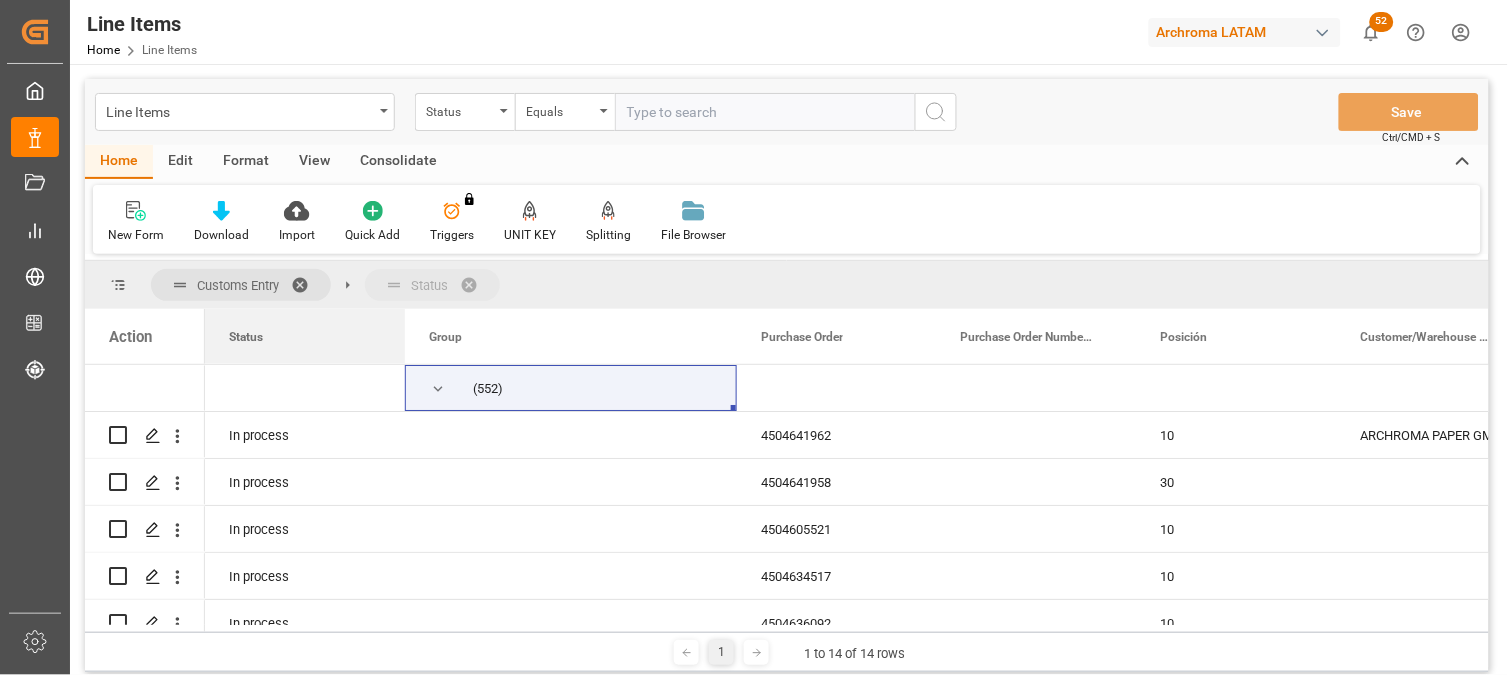 drag, startPoint x: 576, startPoint y: 337, endPoint x: 490, endPoint y: 294, distance: 96.150925 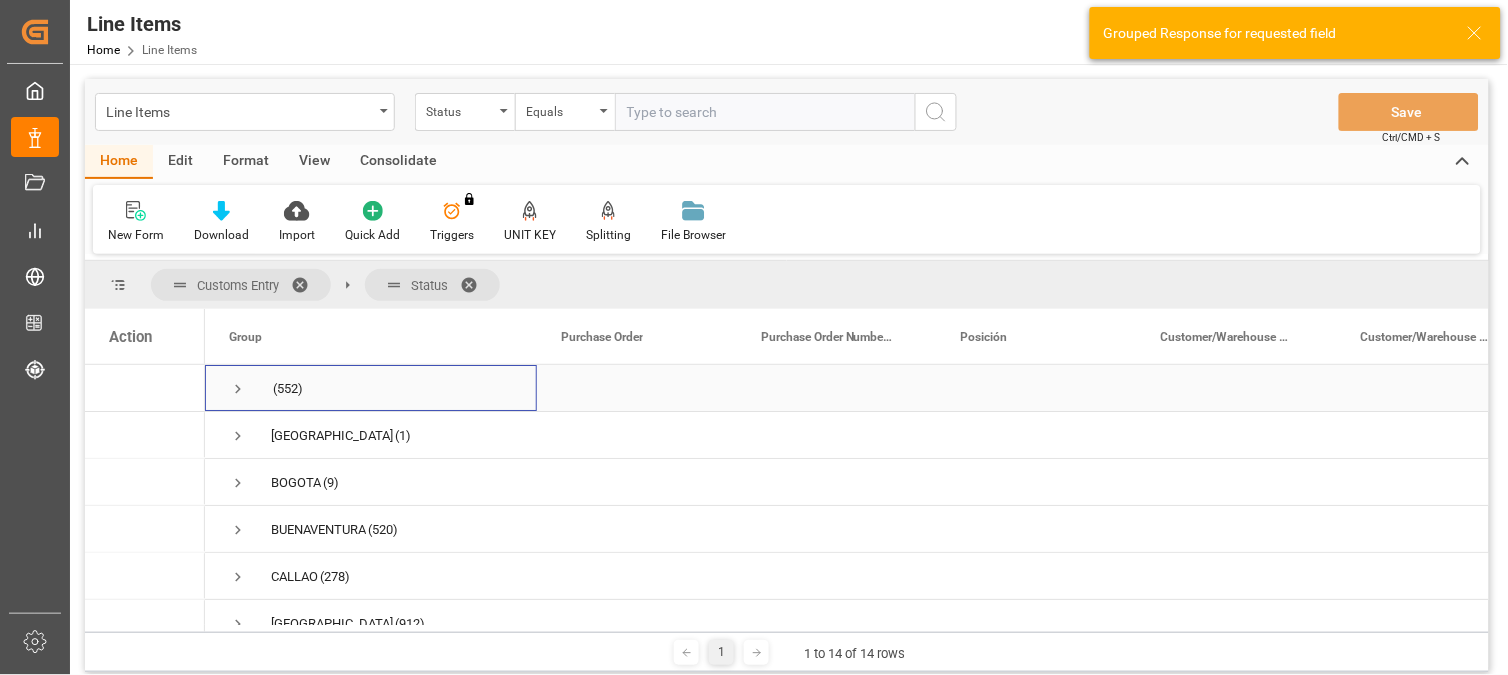 click at bounding box center [238, 389] 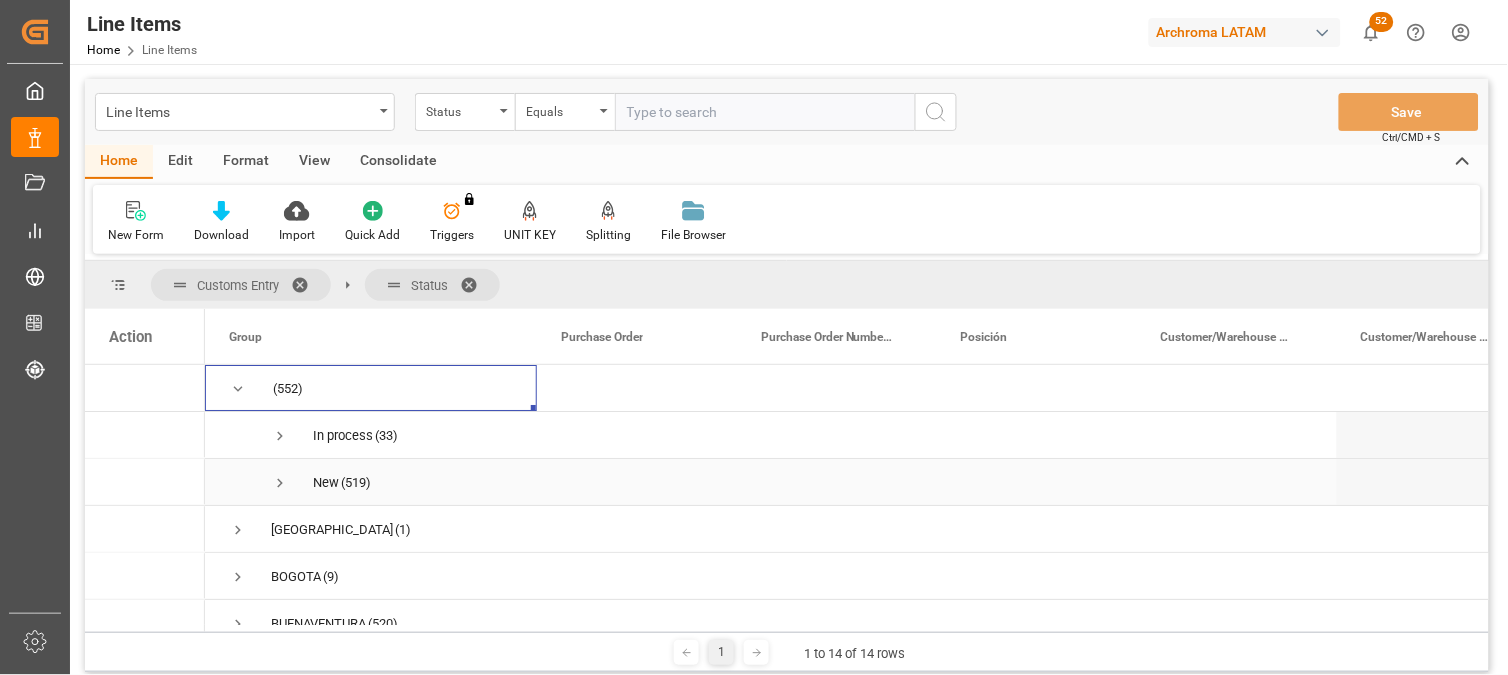 click at bounding box center [280, 483] 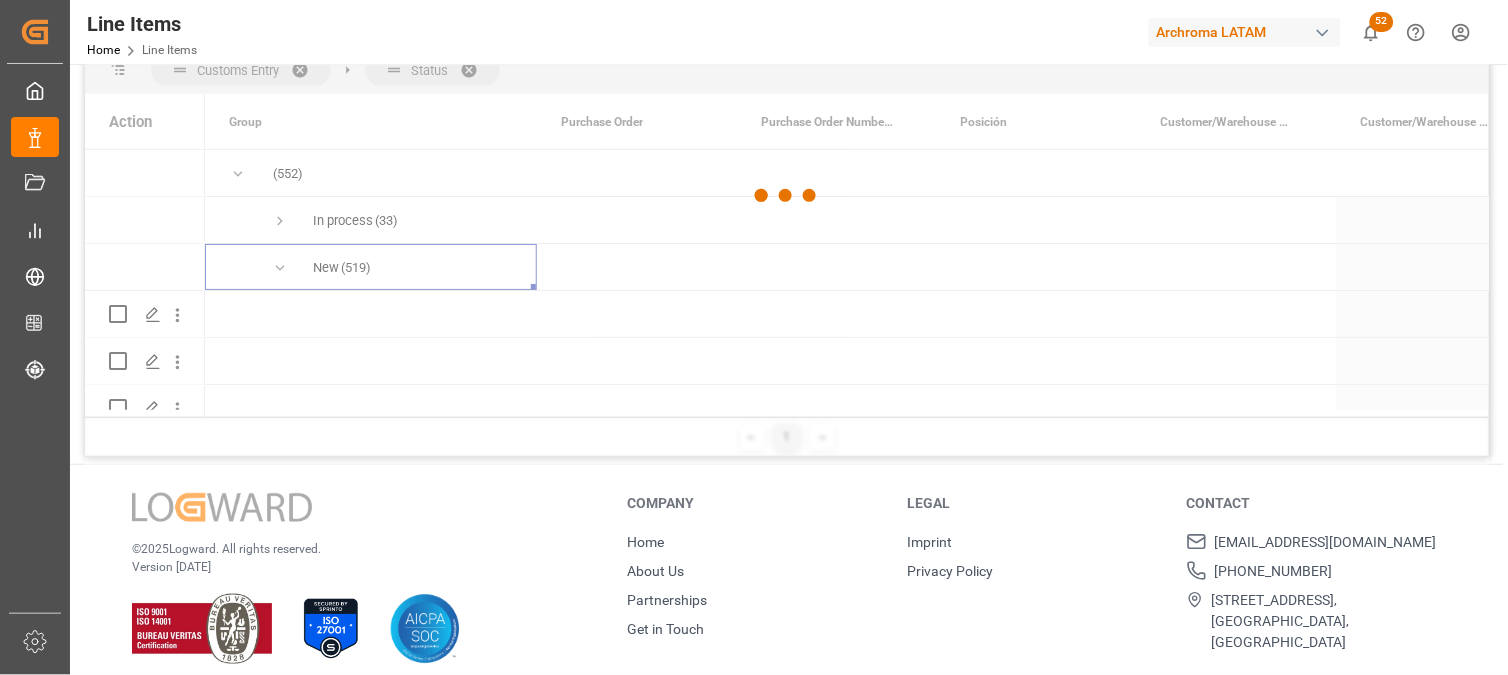 scroll, scrollTop: 222, scrollLeft: 0, axis: vertical 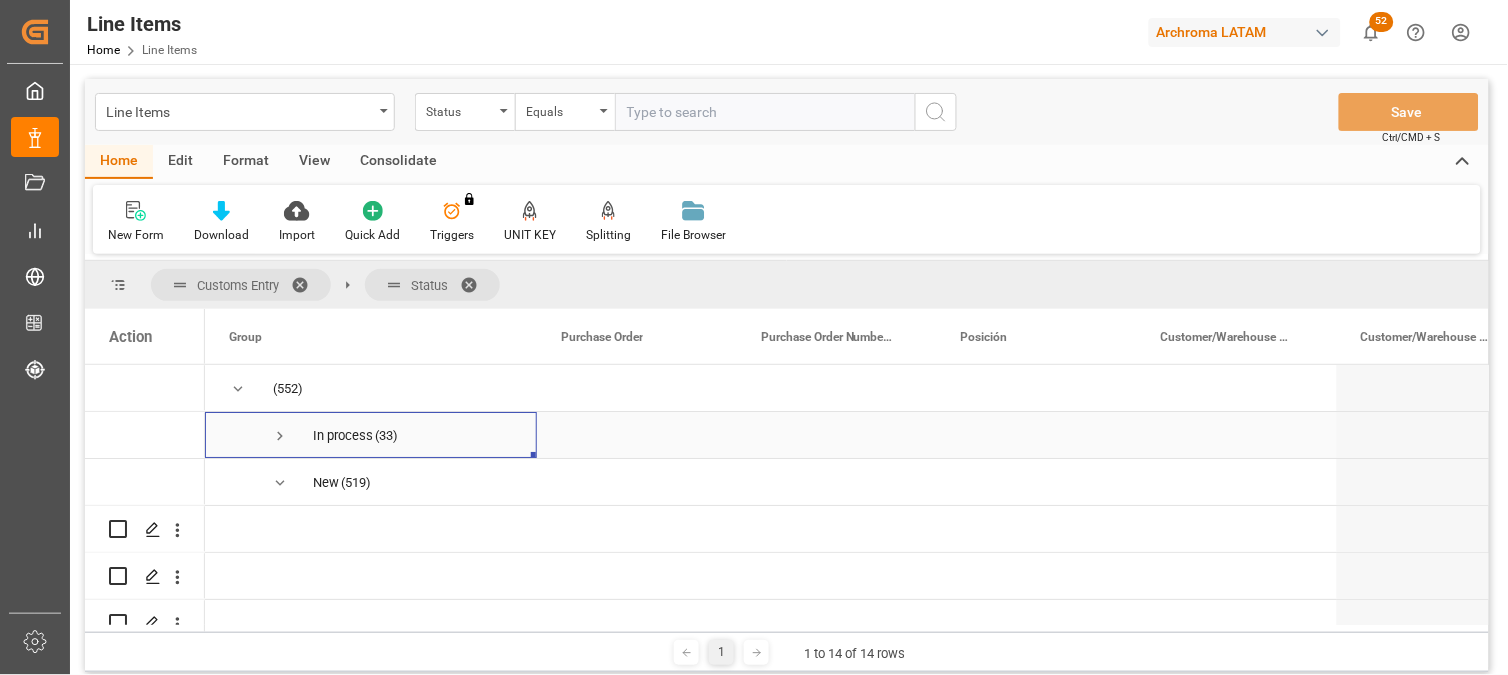 click at bounding box center [280, 436] 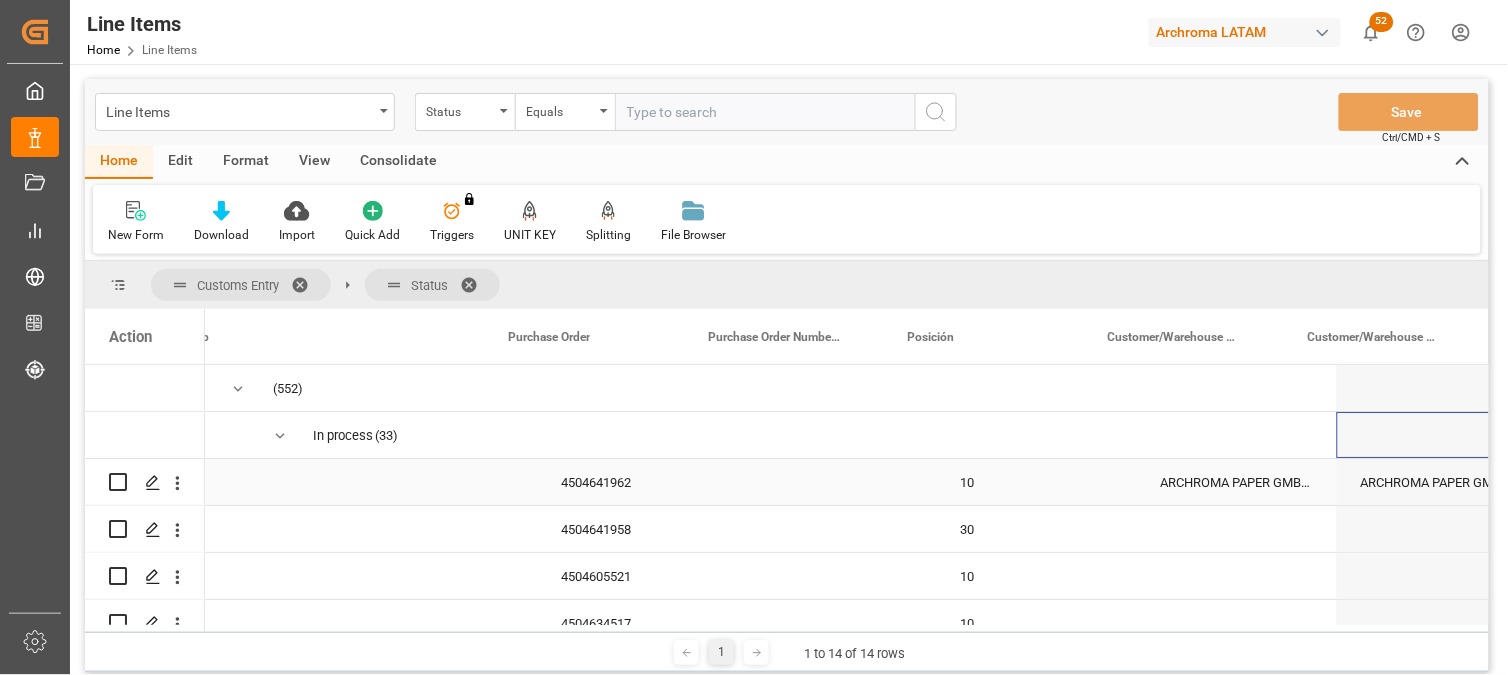 scroll, scrollTop: 0, scrollLeft: 53, axis: horizontal 